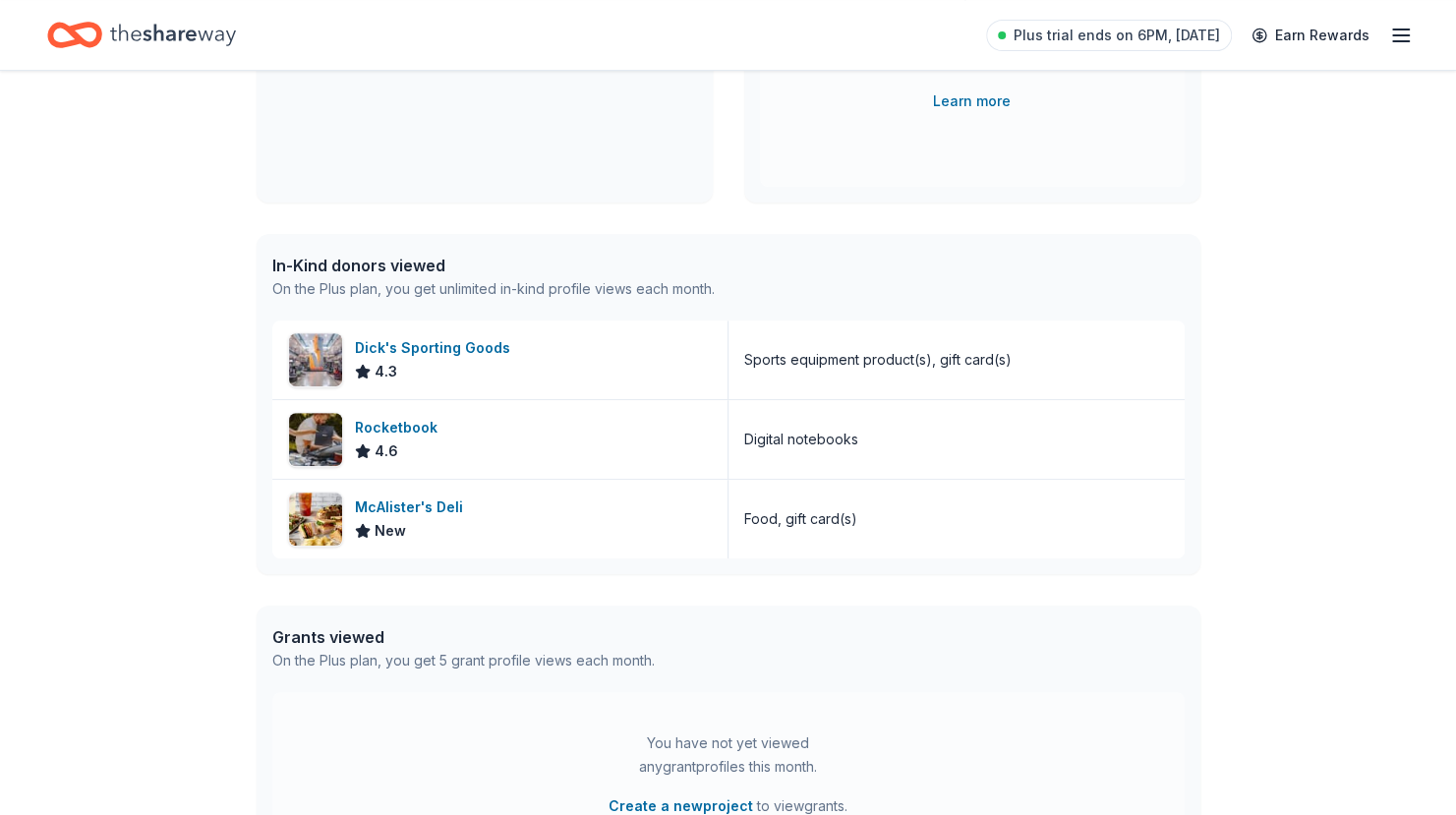 scroll, scrollTop: 0, scrollLeft: 0, axis: both 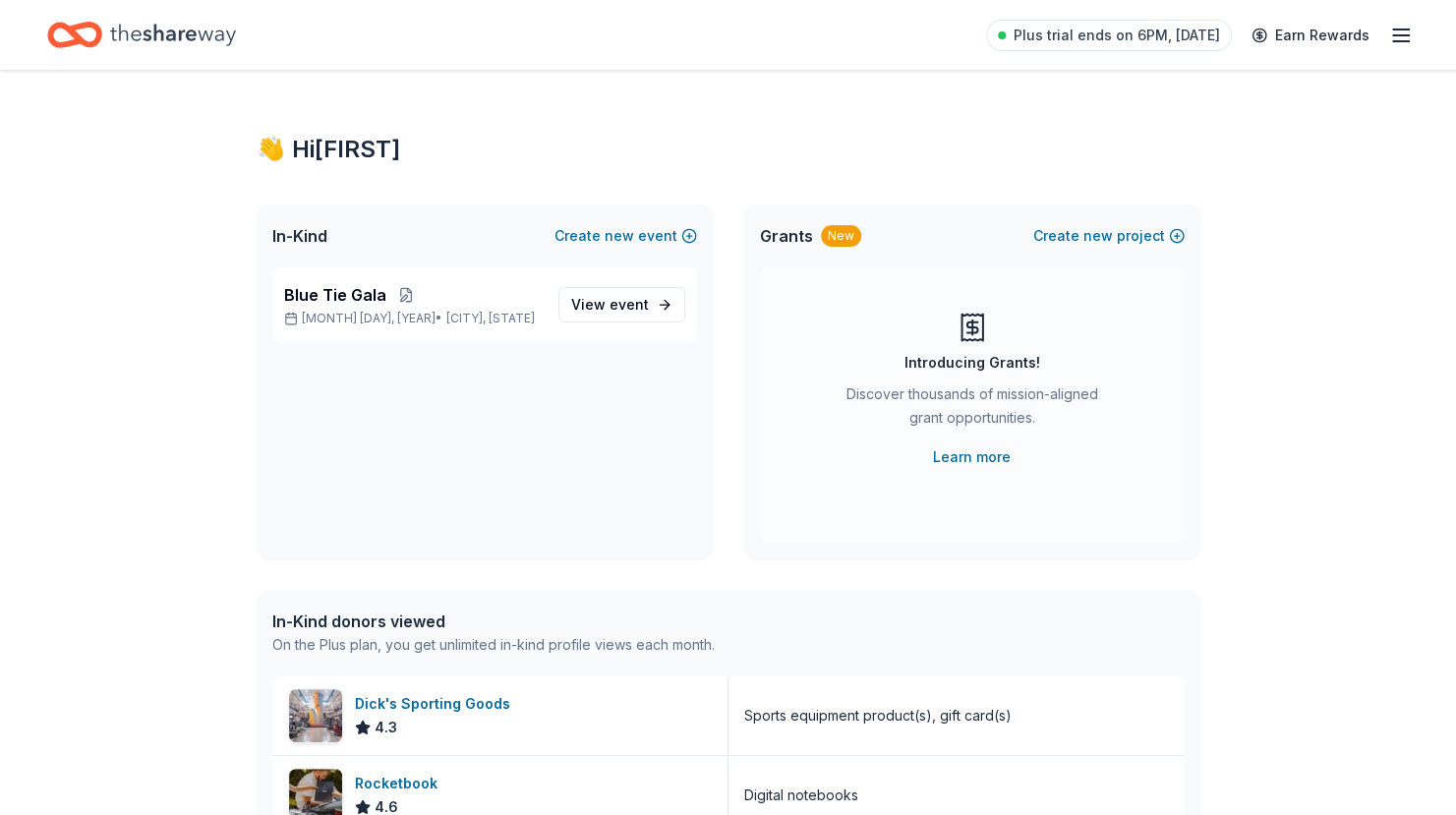 click 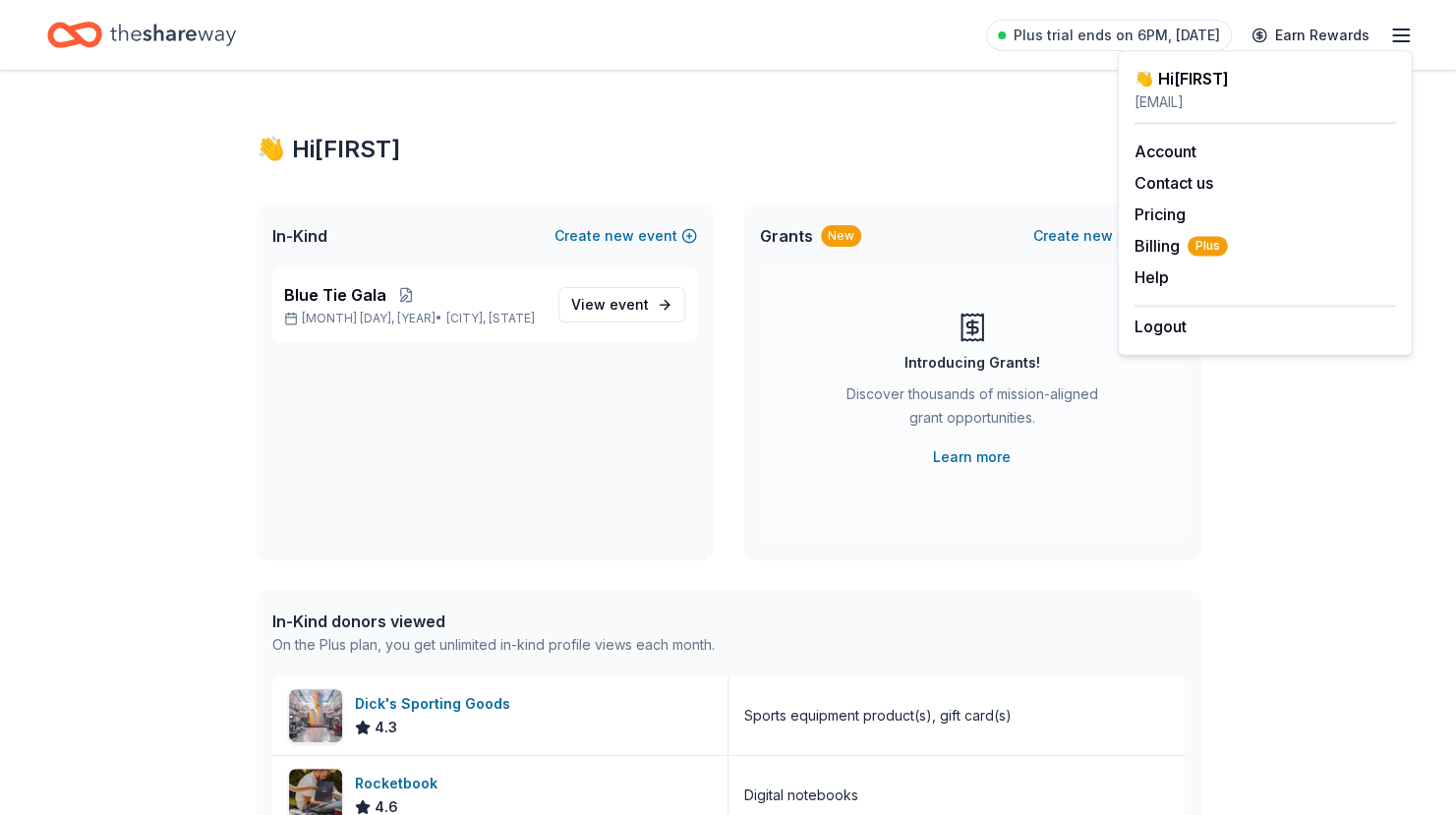 click on "Plus trial ends on 6PM, 8/8 Earn Rewards" at bounding box center [728, 34] 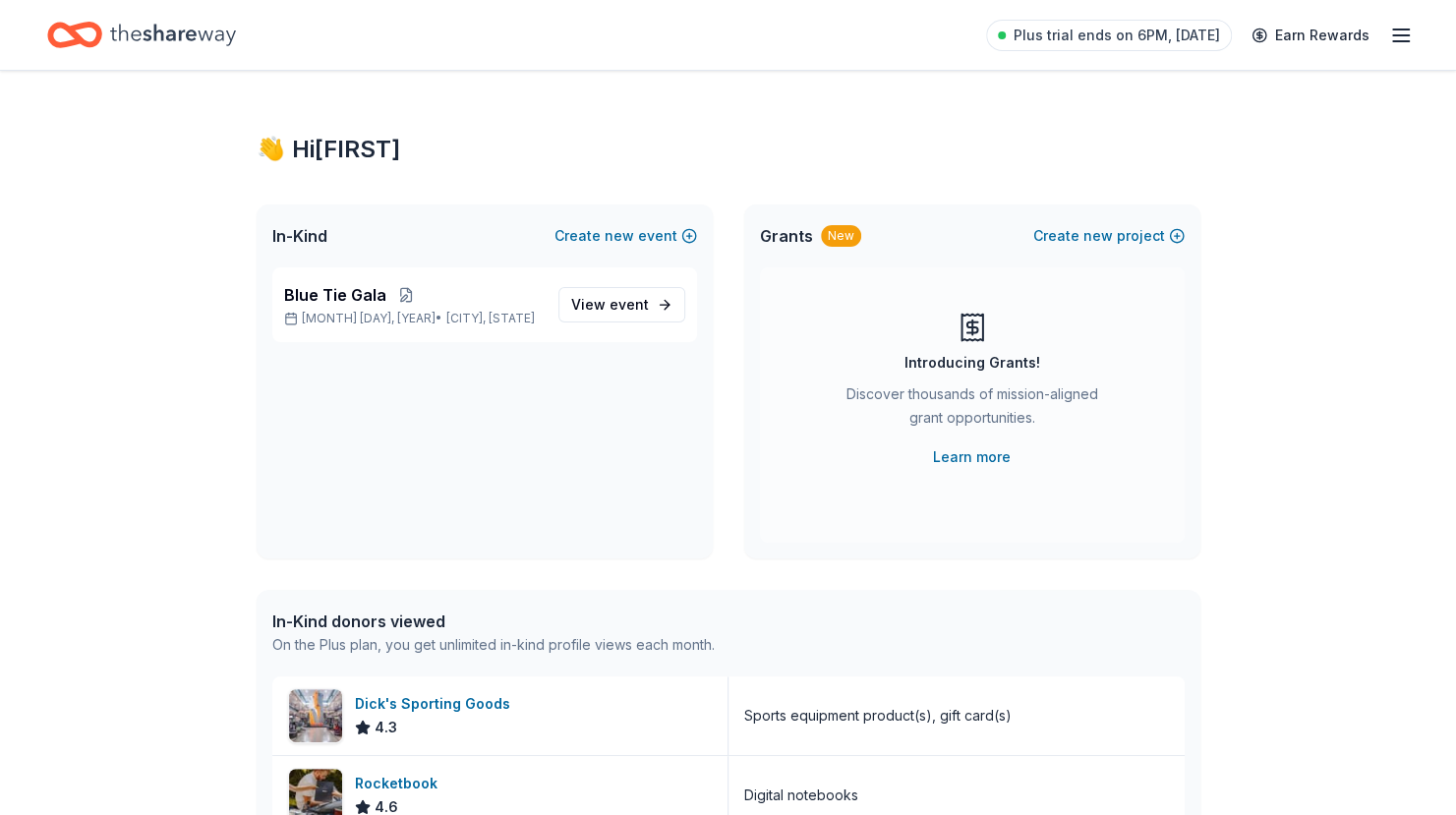 click on "New" at bounding box center (841, 236) 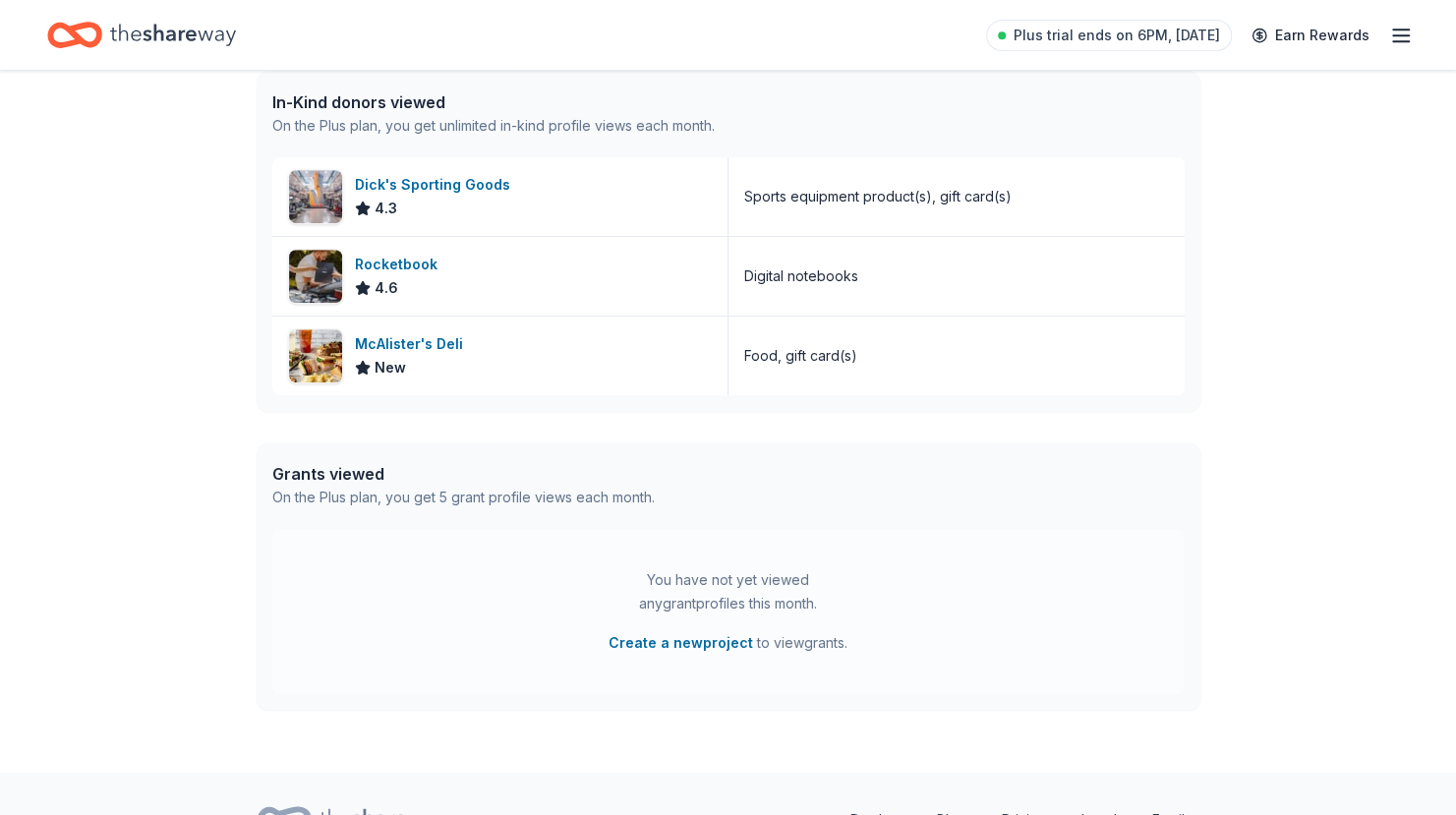 scroll, scrollTop: 616, scrollLeft: 0, axis: vertical 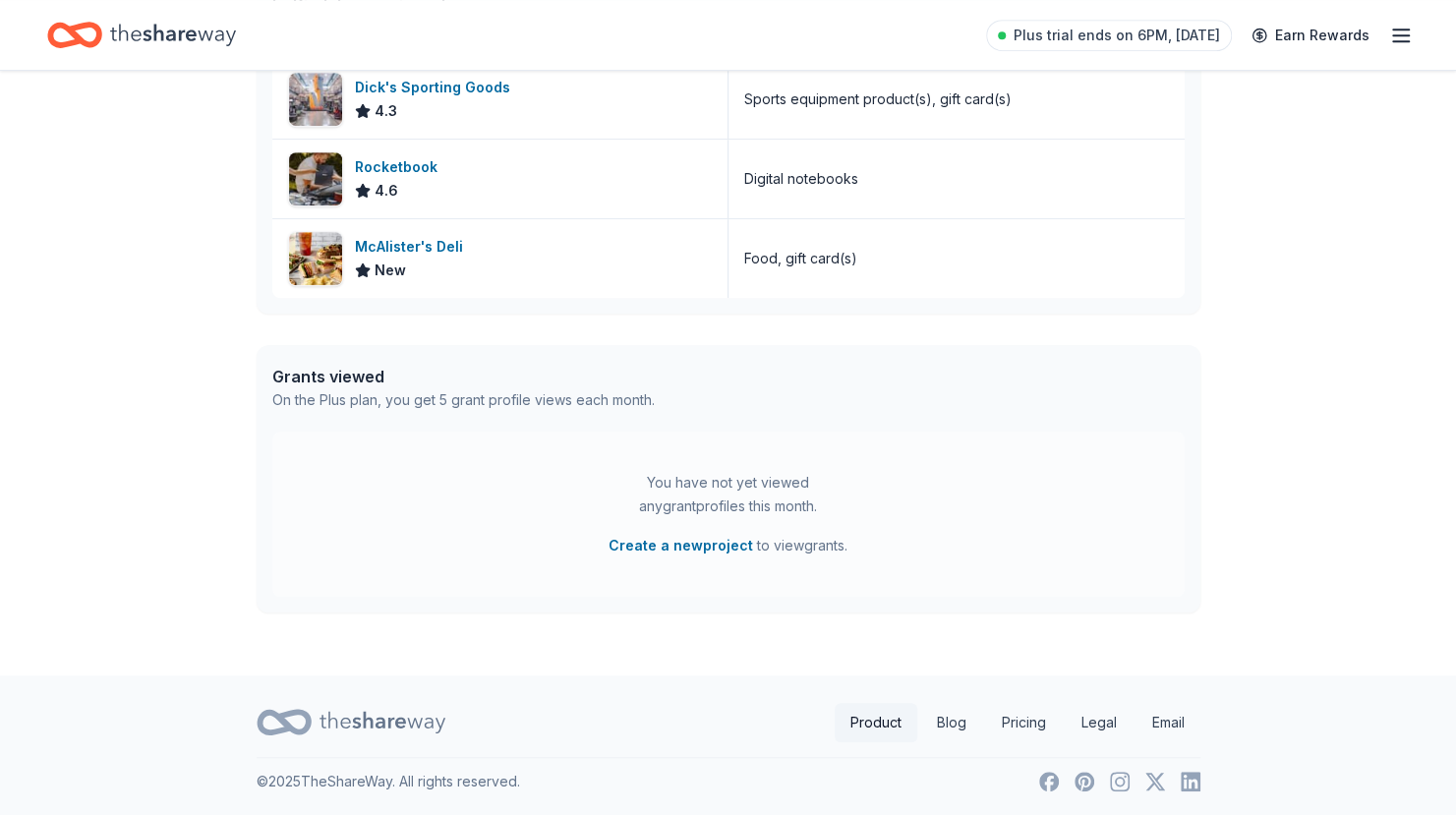 click on "Product" at bounding box center (876, 723) 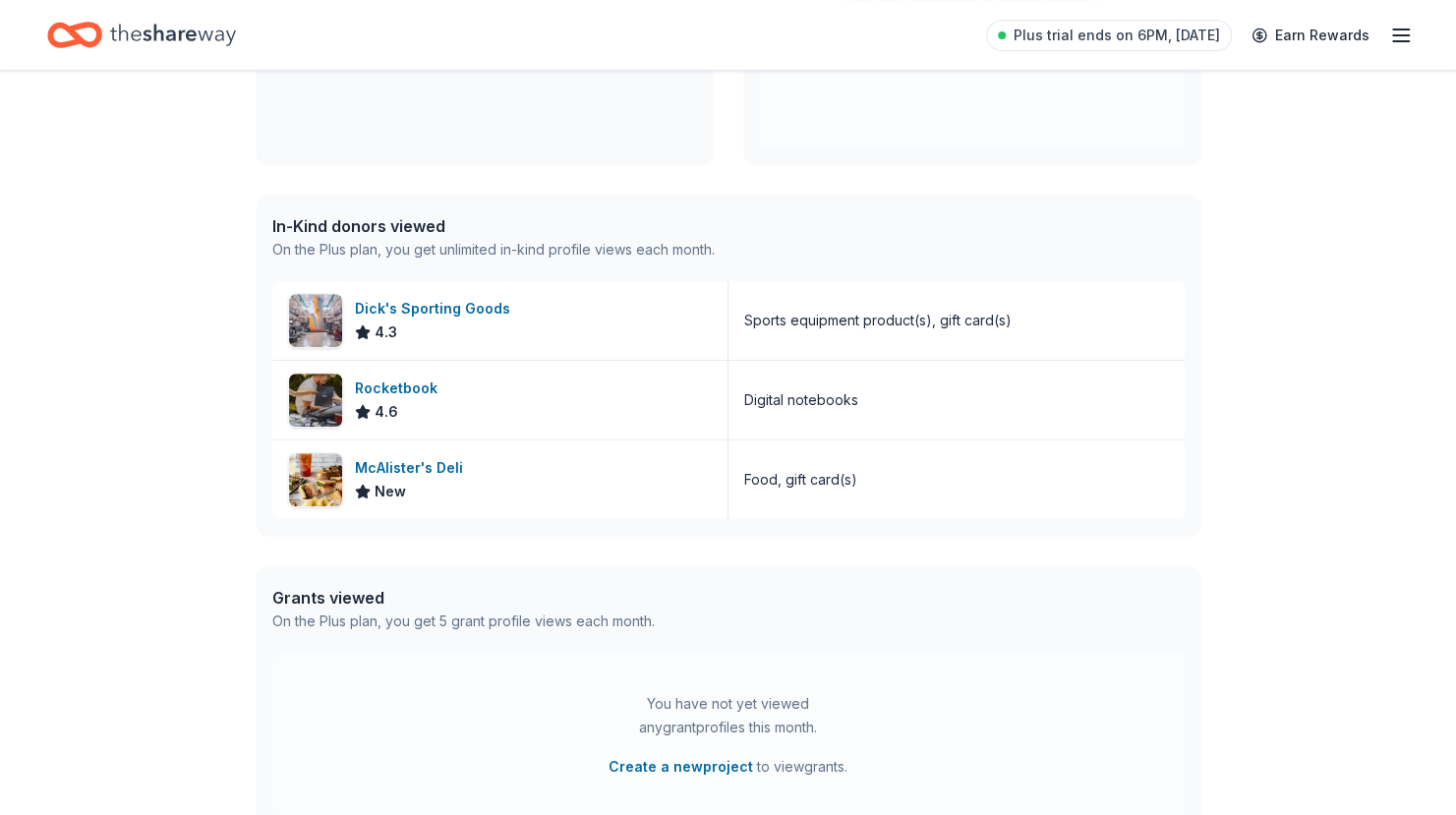 scroll, scrollTop: 417, scrollLeft: 0, axis: vertical 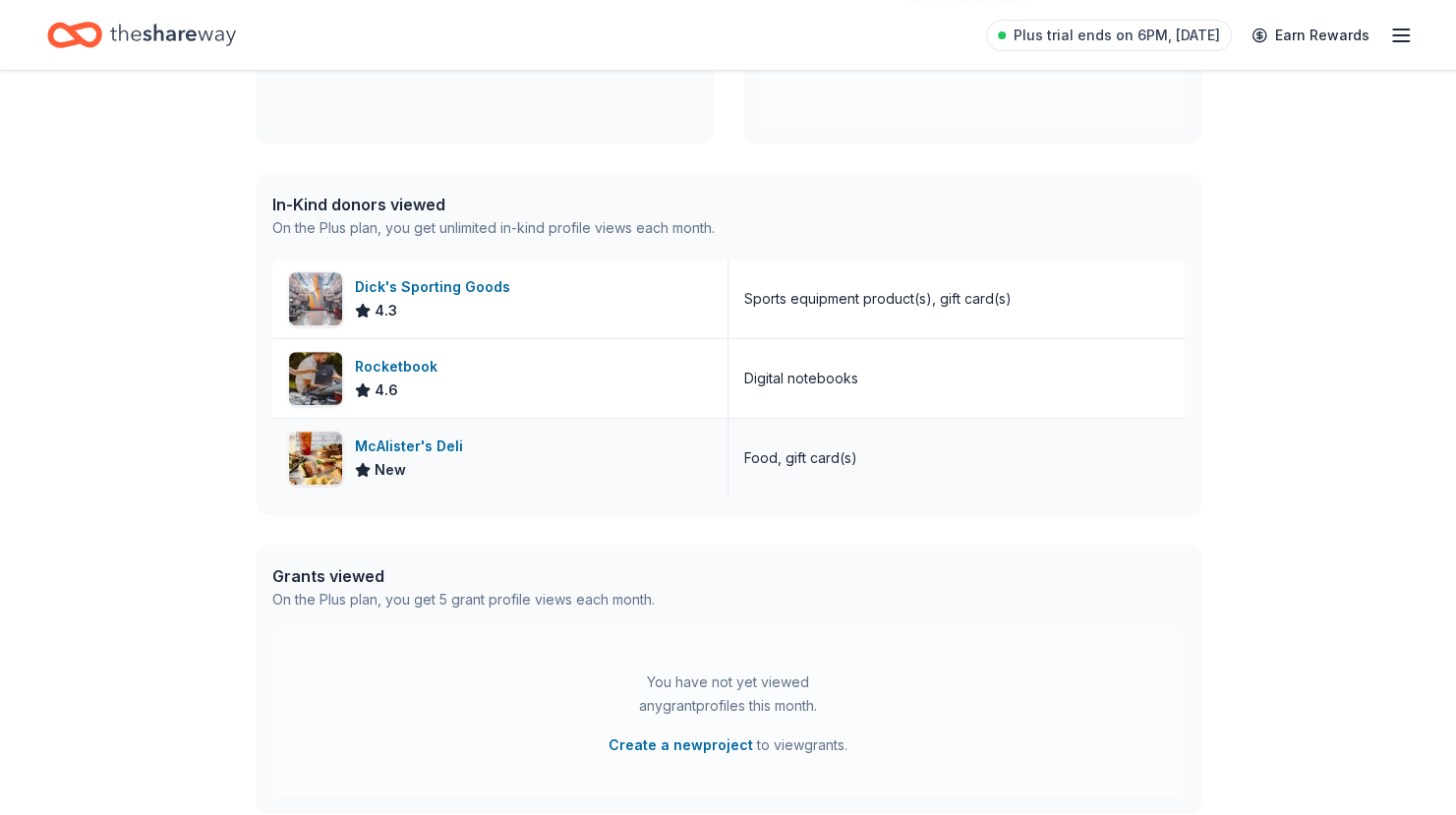click on "Food, gift card(s)" at bounding box center [800, 458] 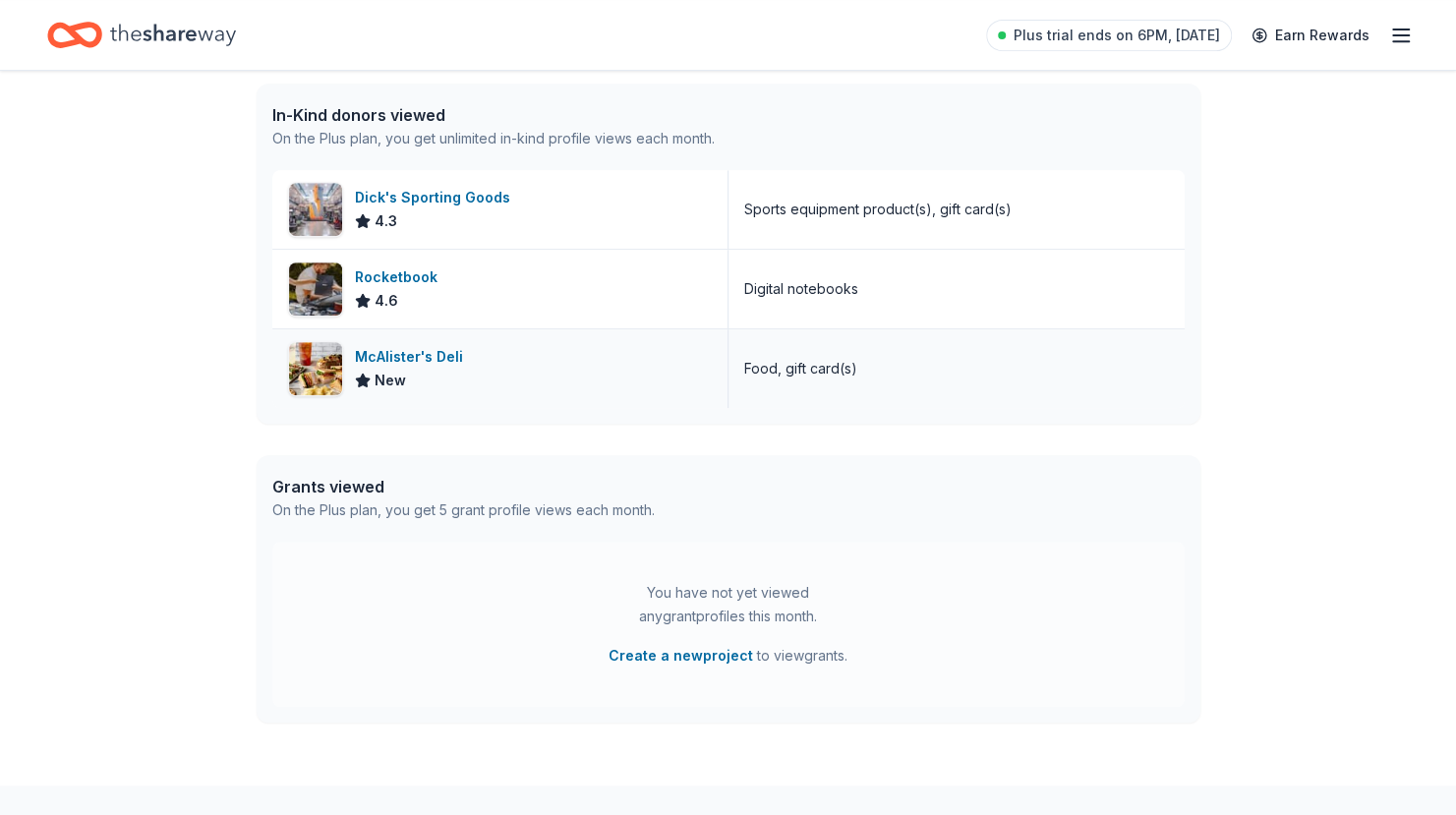 scroll, scrollTop: 616, scrollLeft: 0, axis: vertical 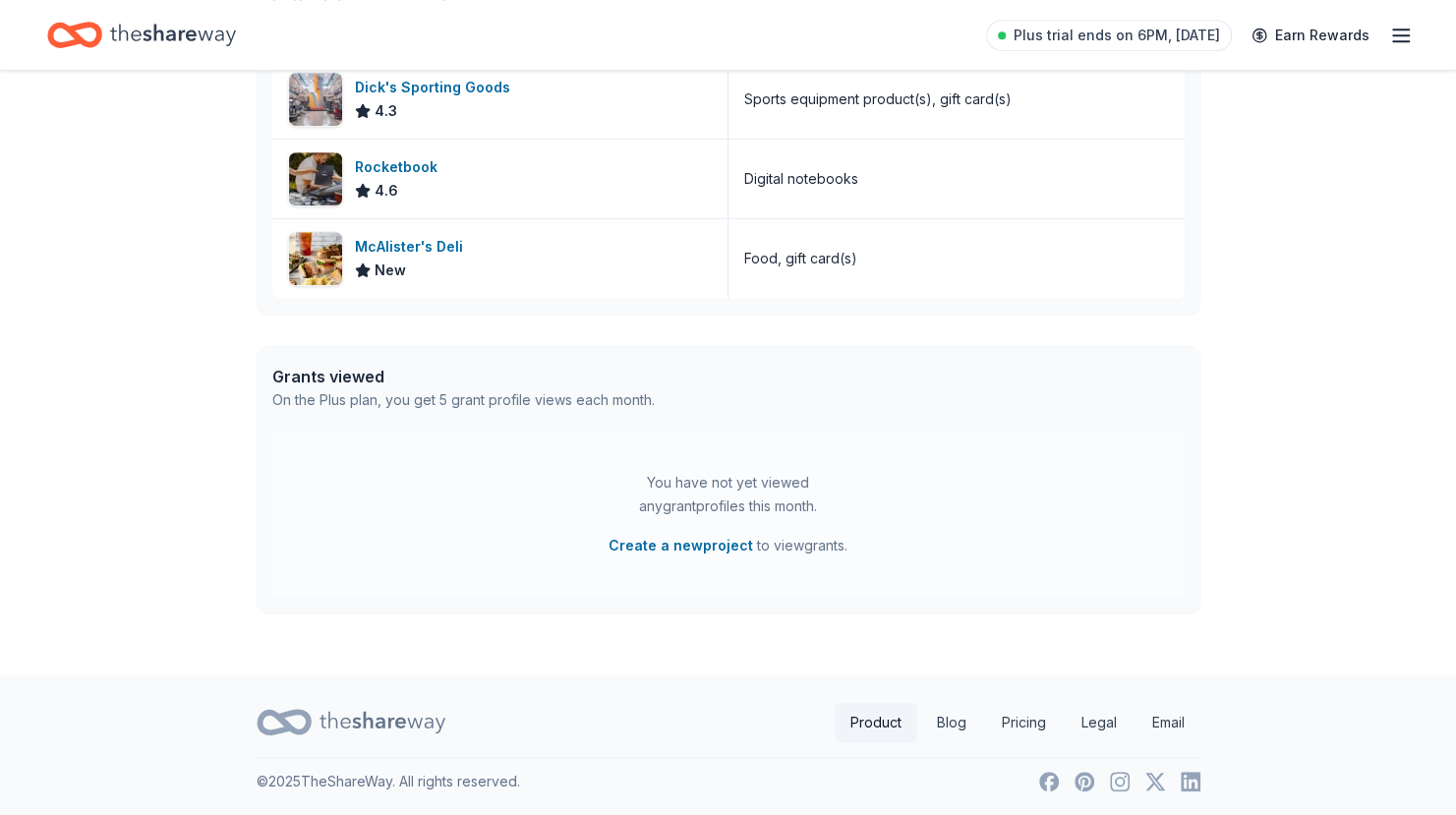 click on "Product" at bounding box center [876, 723] 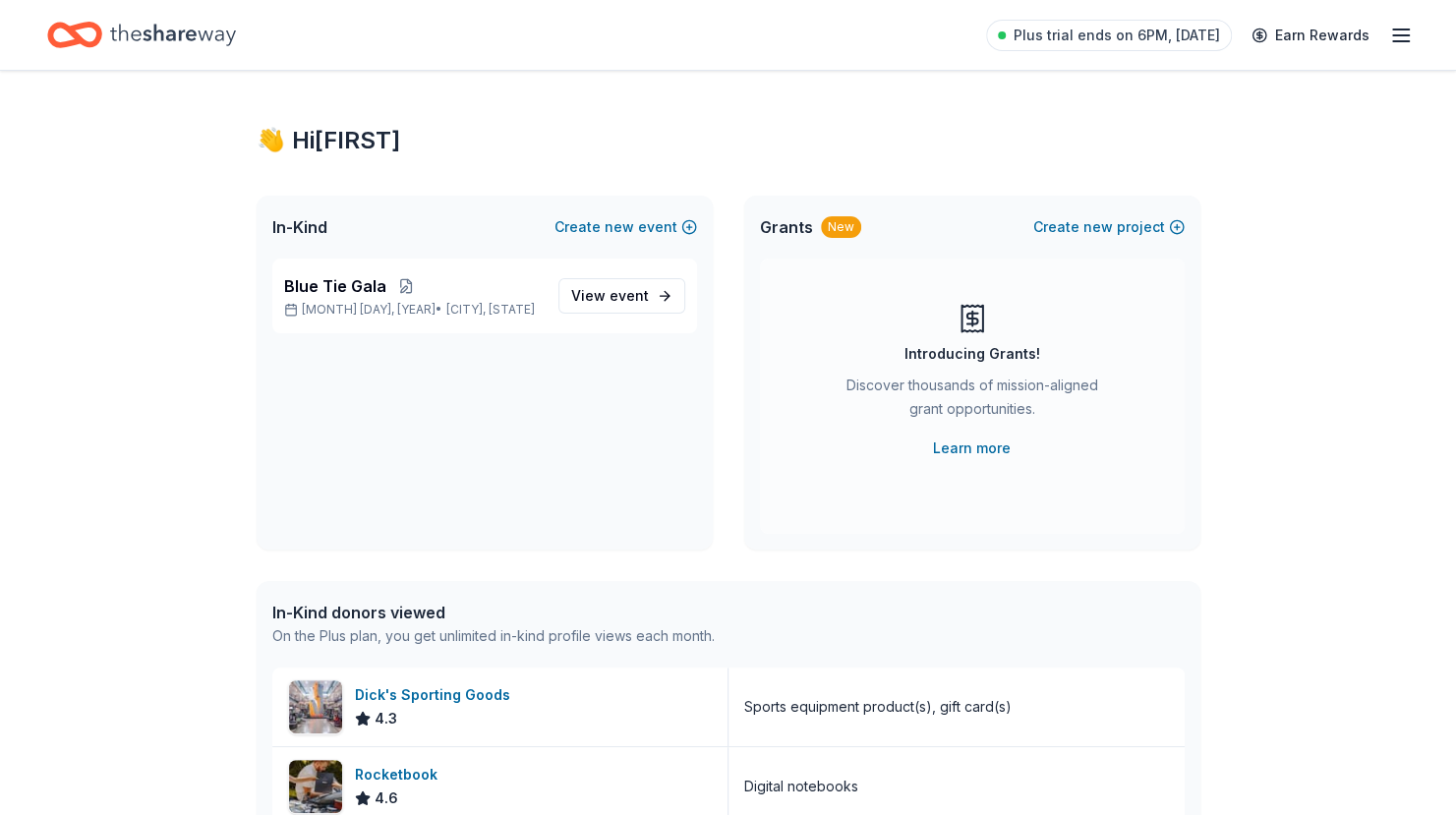 scroll, scrollTop: 0, scrollLeft: 0, axis: both 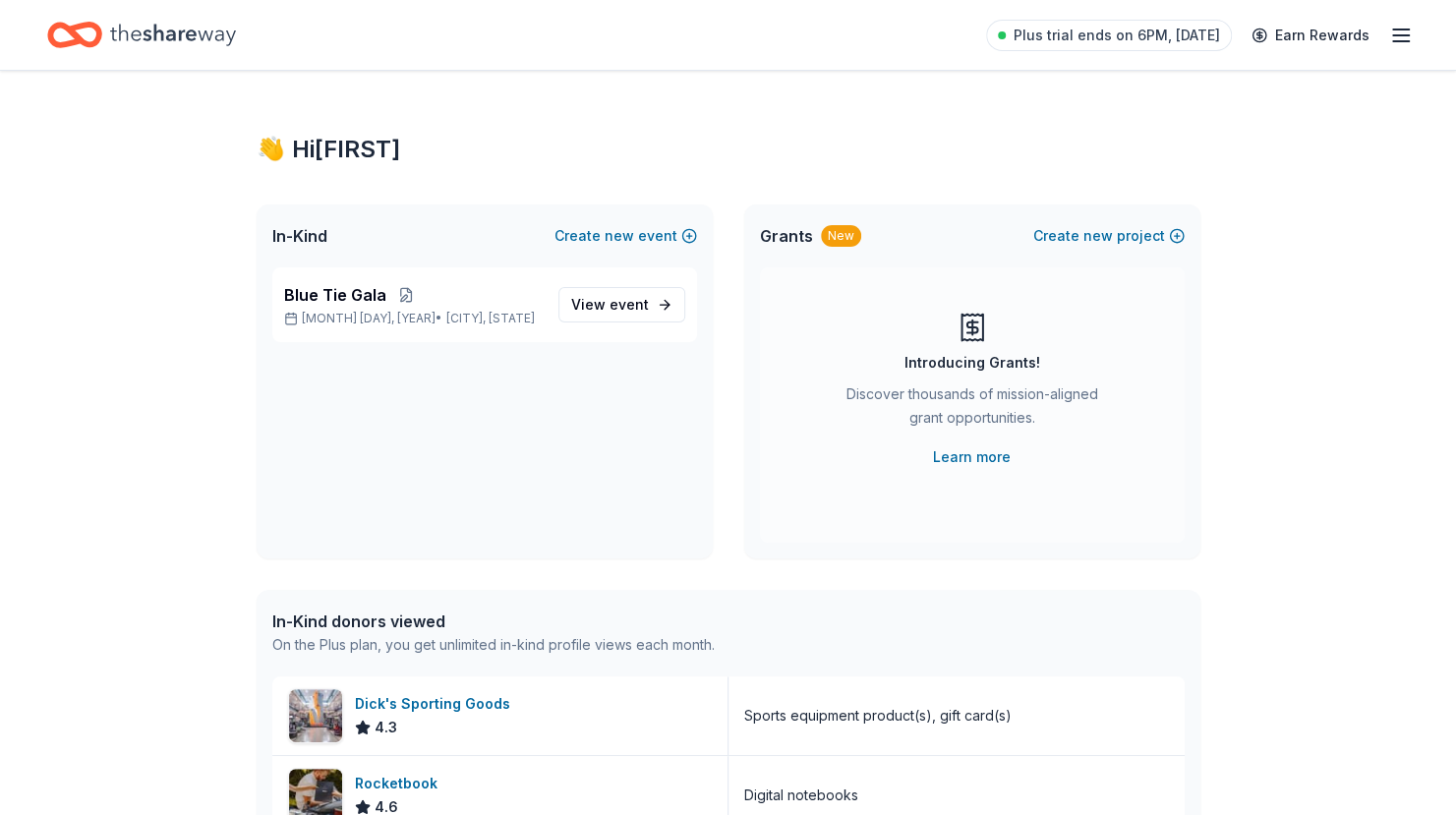 click 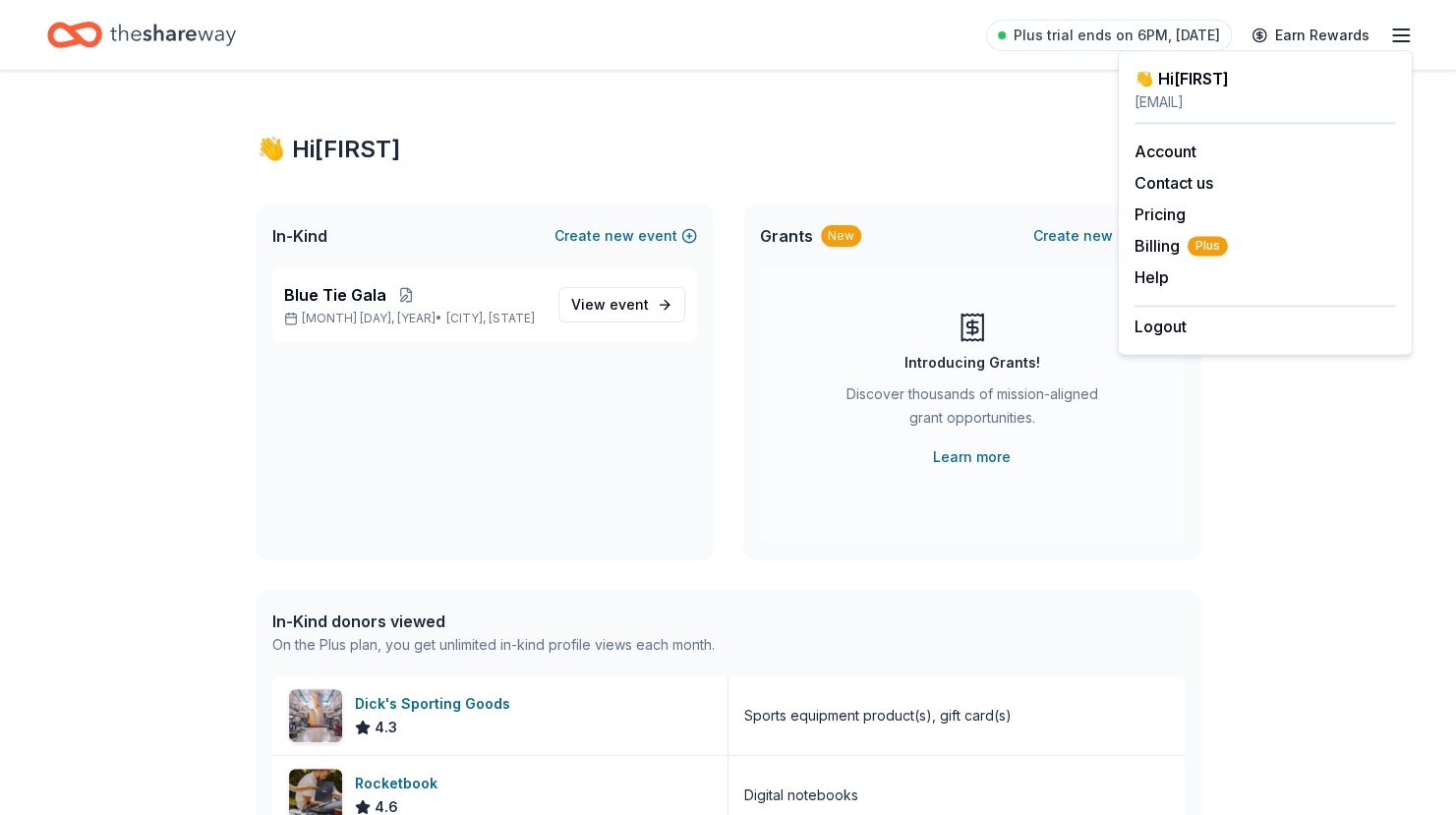 click 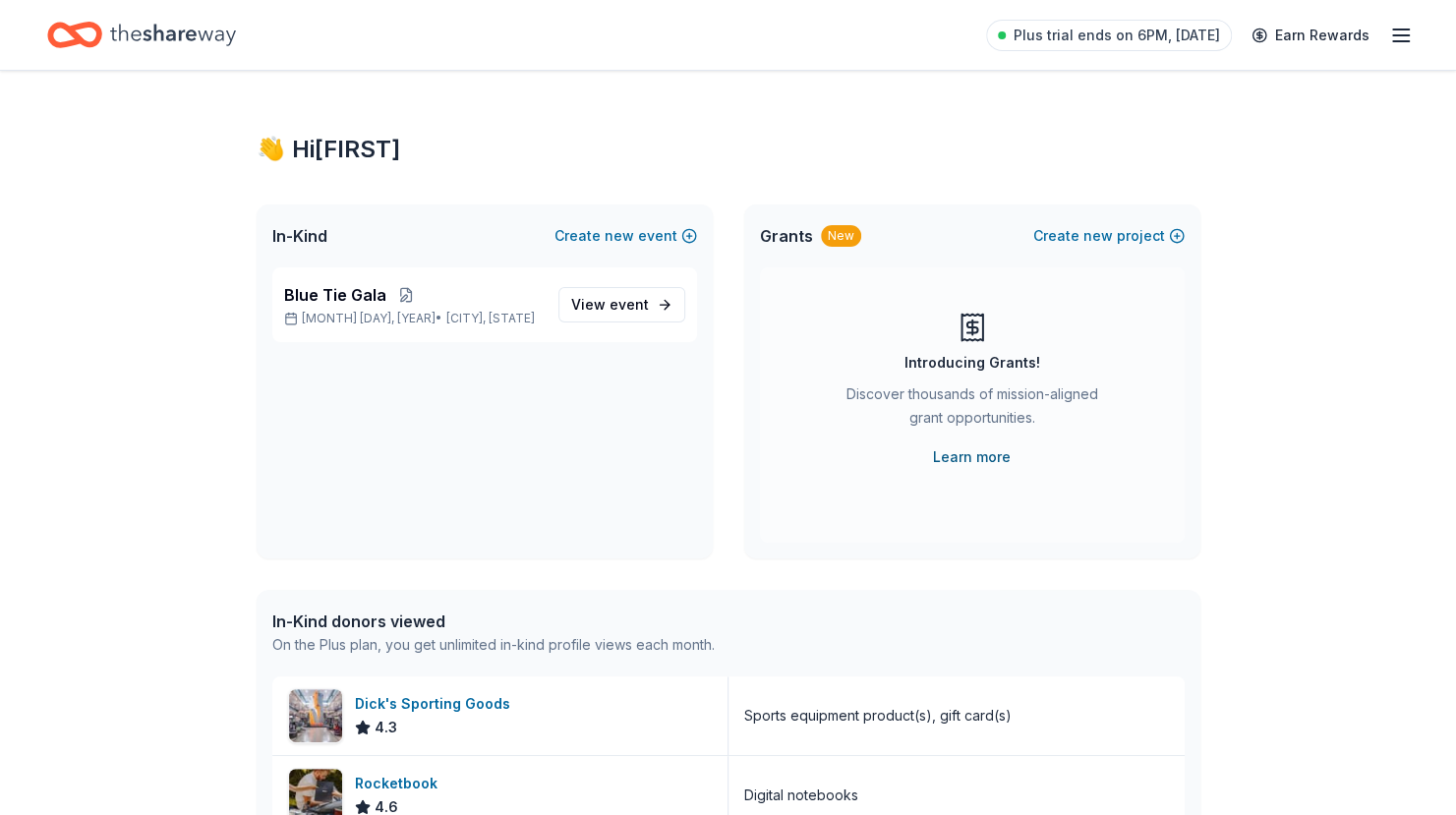click on "Learn more" at bounding box center [971, 457] 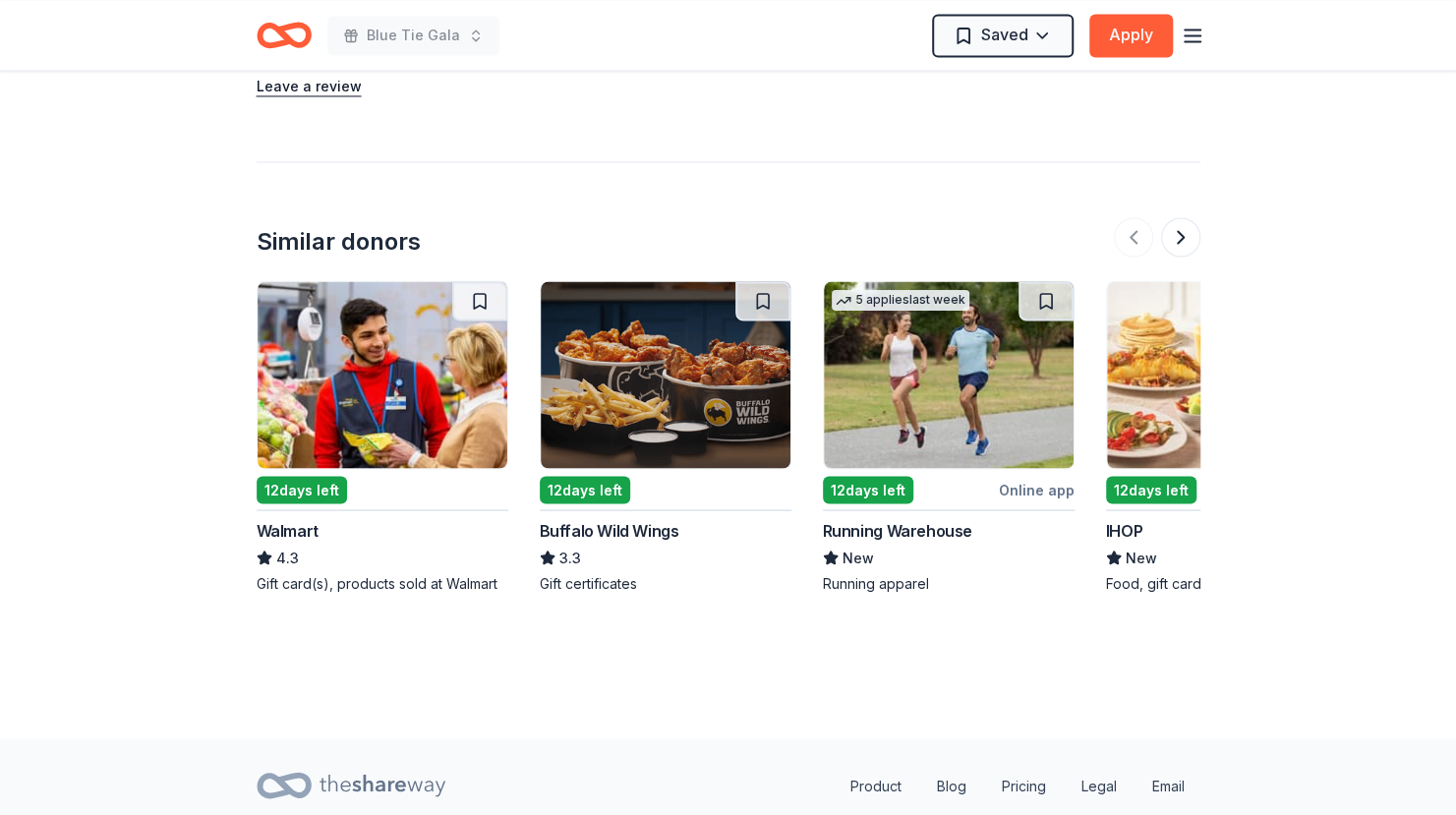 scroll, scrollTop: 1986, scrollLeft: 0, axis: vertical 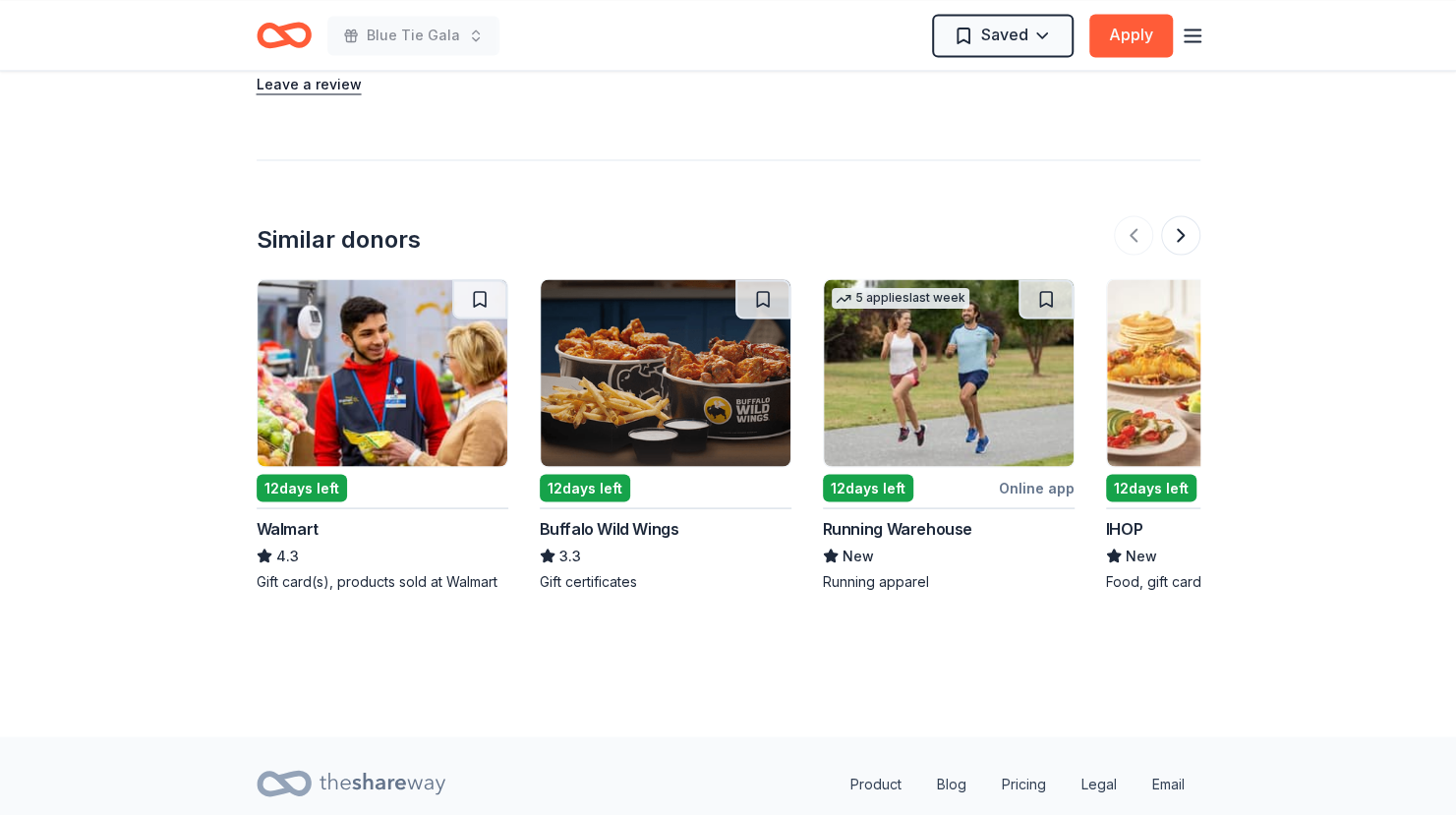 click at bounding box center [1232, 373] 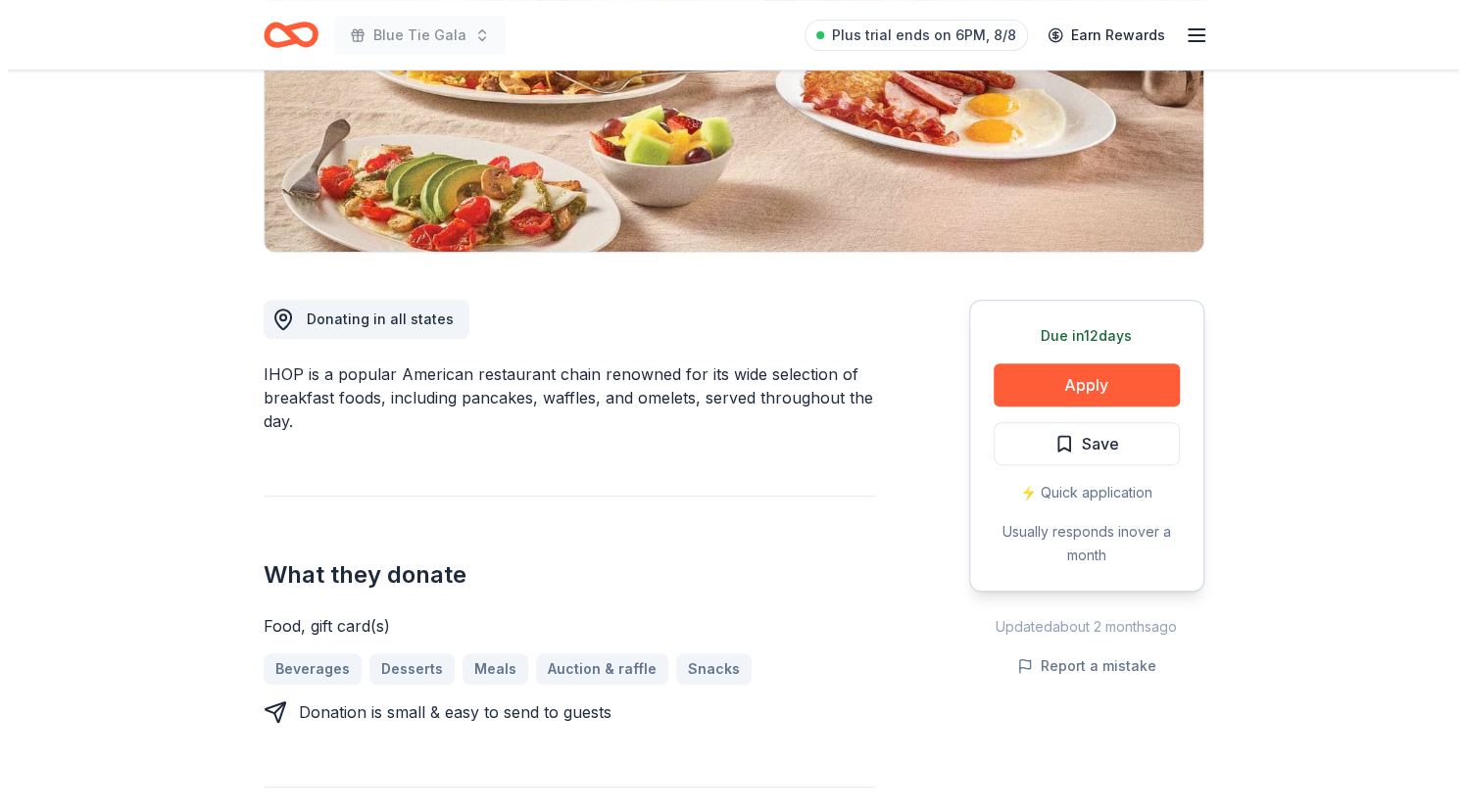 scroll, scrollTop: 351, scrollLeft: 0, axis: vertical 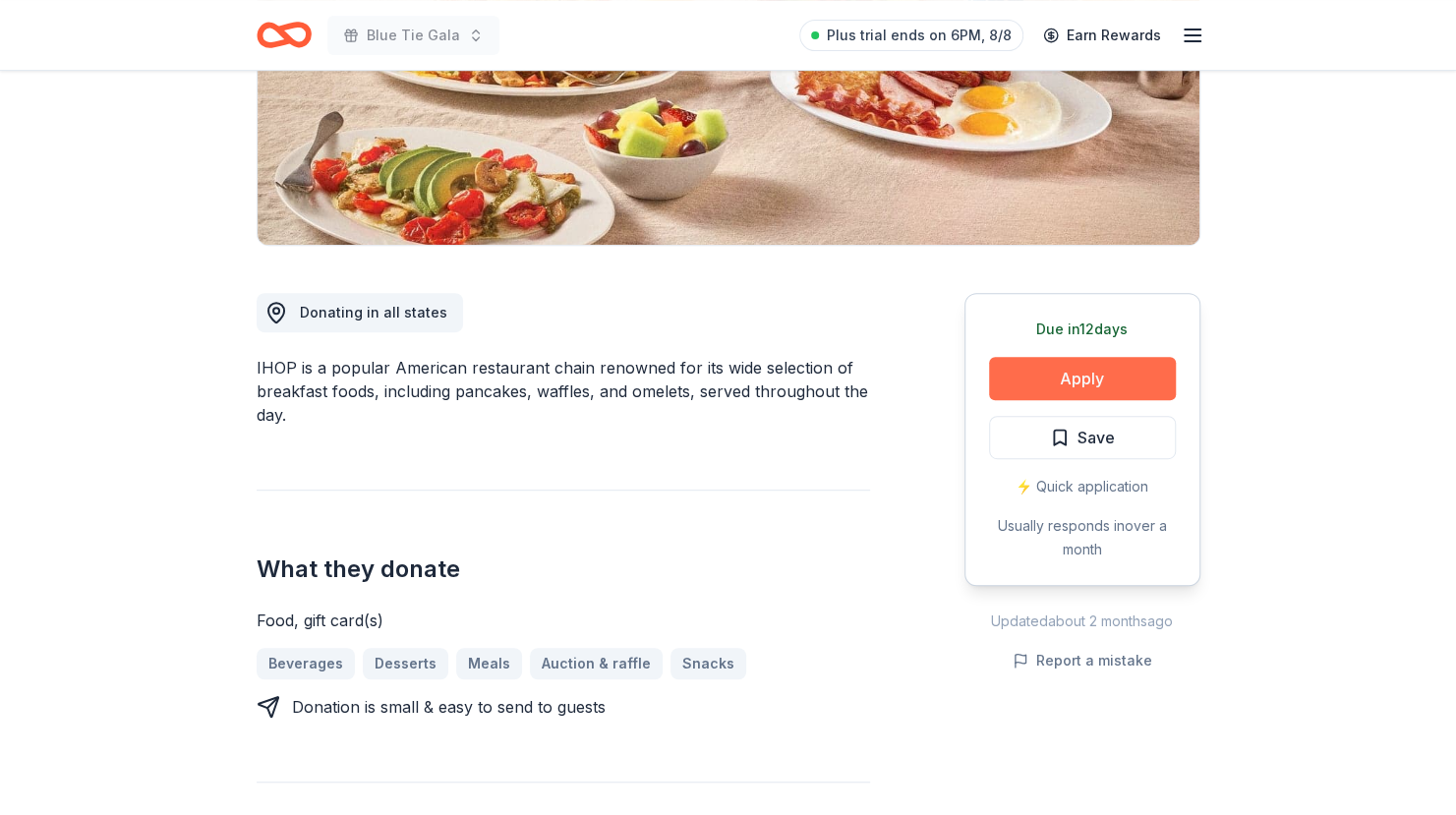 click on "Apply" at bounding box center [1082, 378] 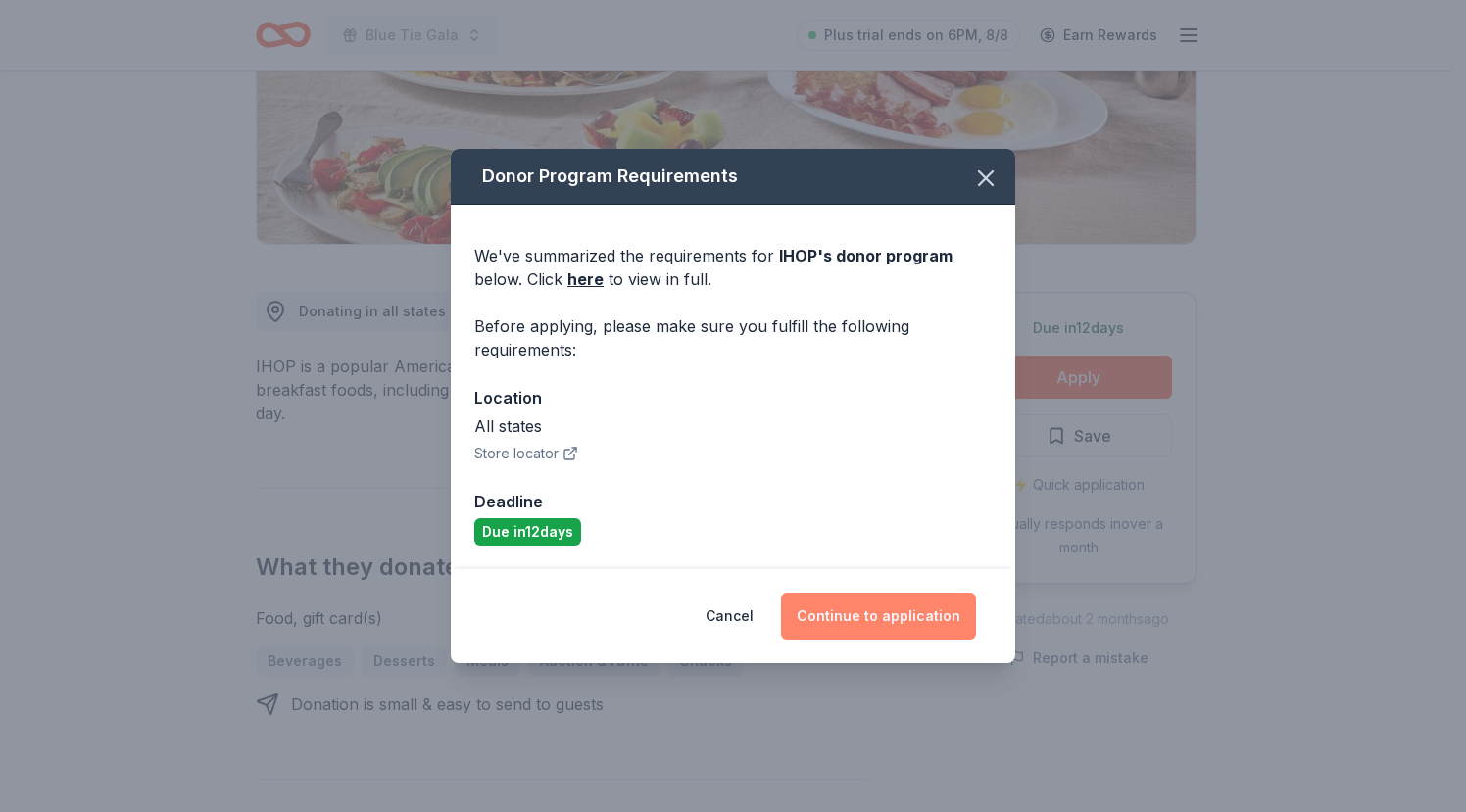click on "Continue to application" at bounding box center (878, 616) 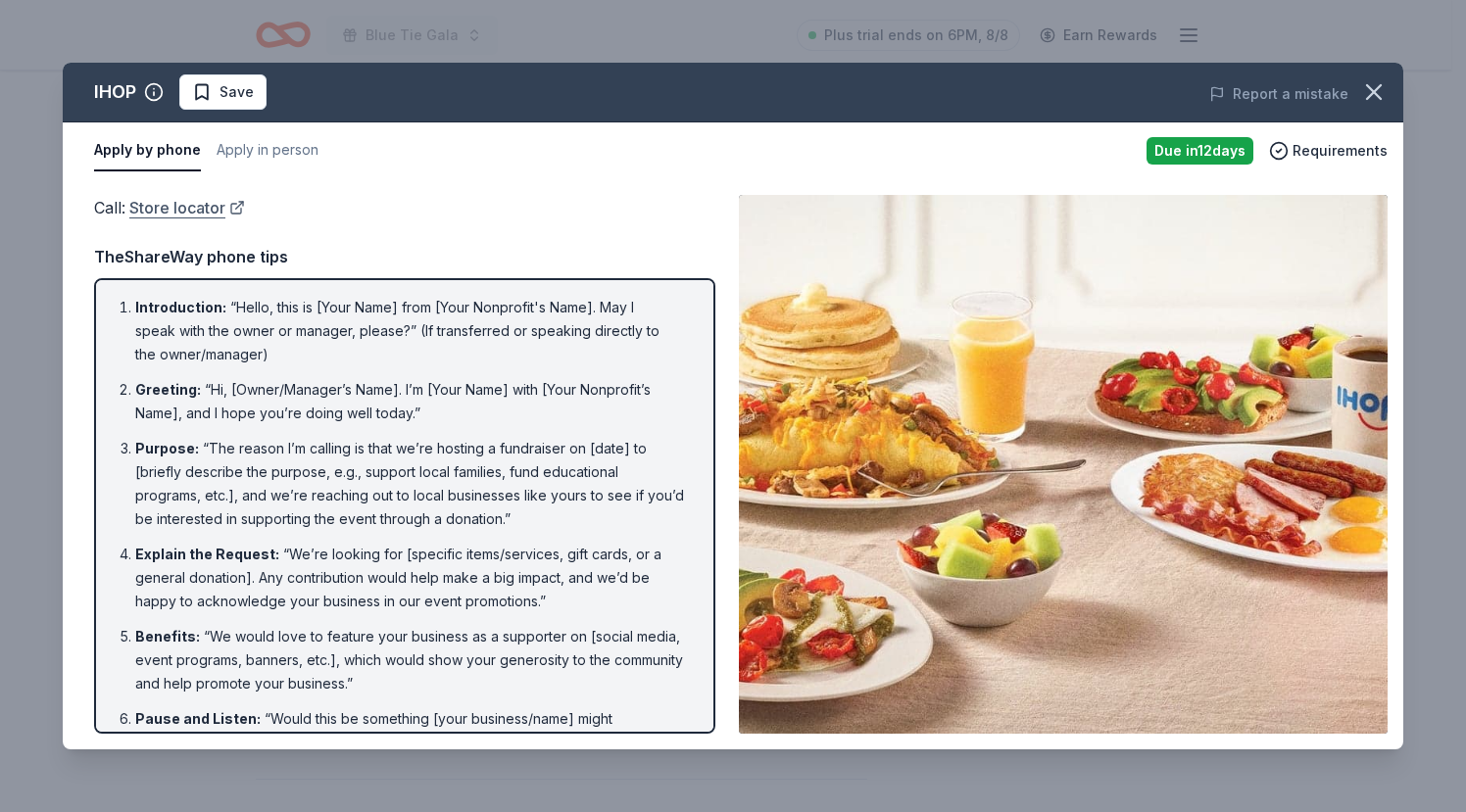 click on "Store locator" at bounding box center [187, 208] 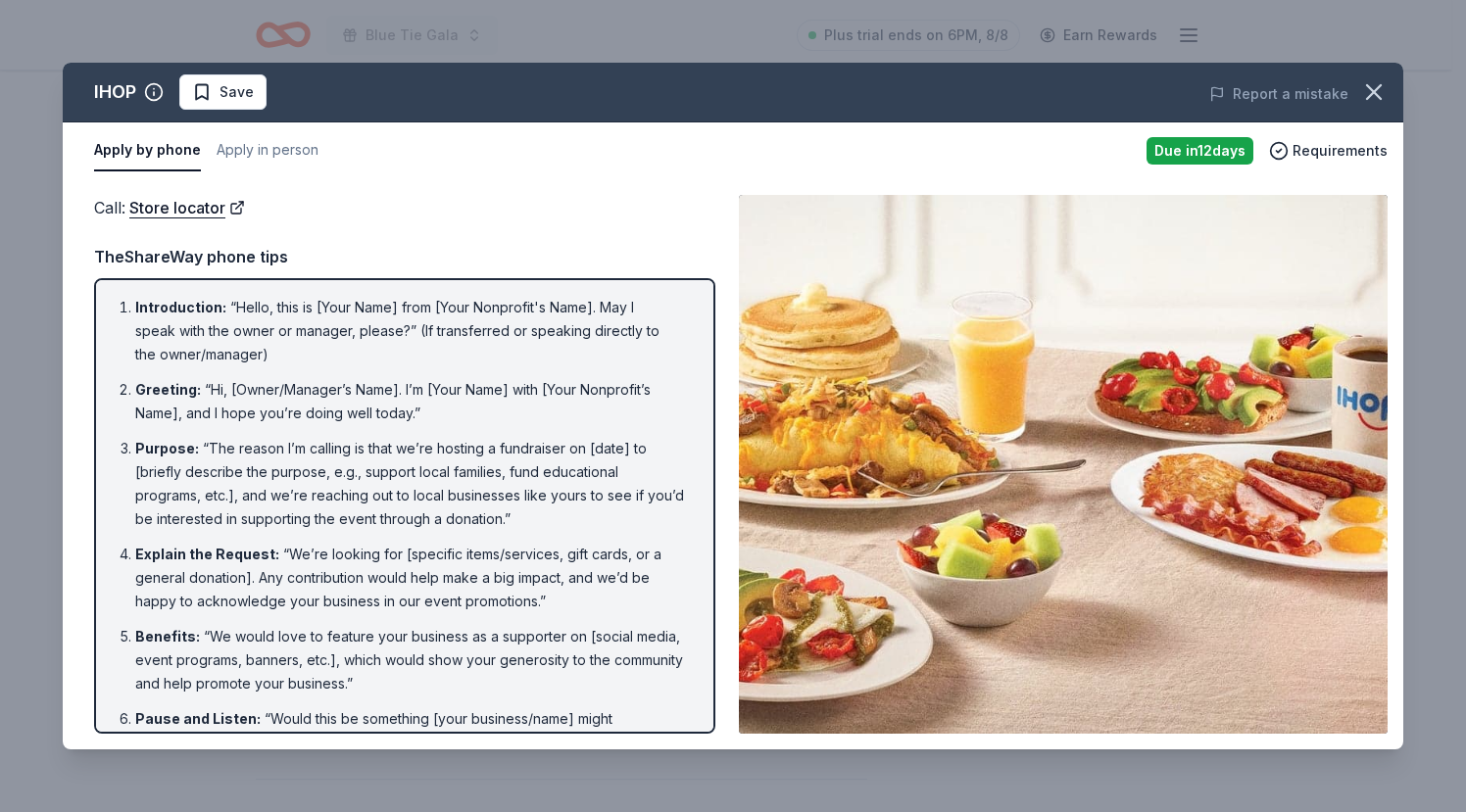 click on "Introduction :" at bounding box center (180, 307) 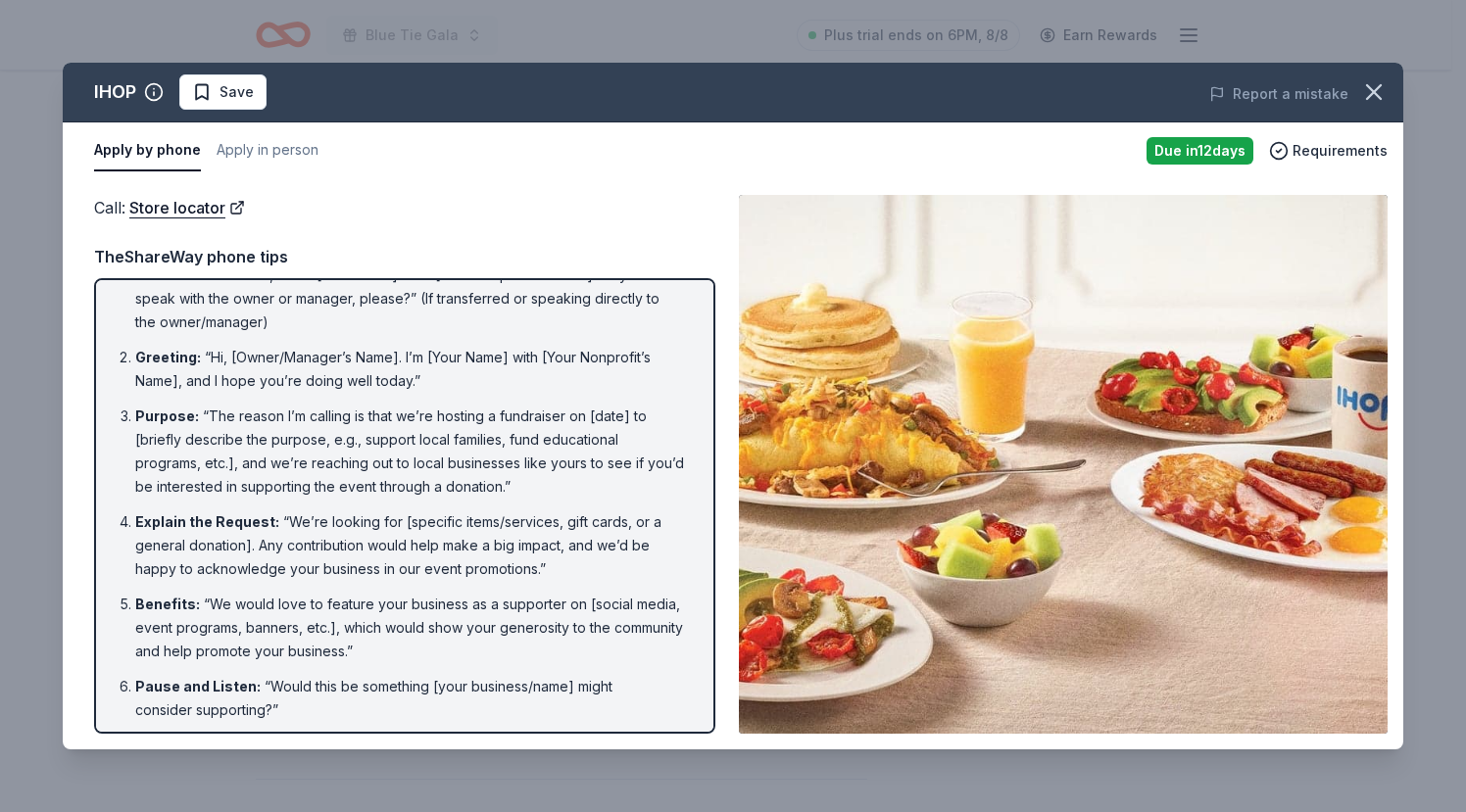 scroll, scrollTop: 0, scrollLeft: 0, axis: both 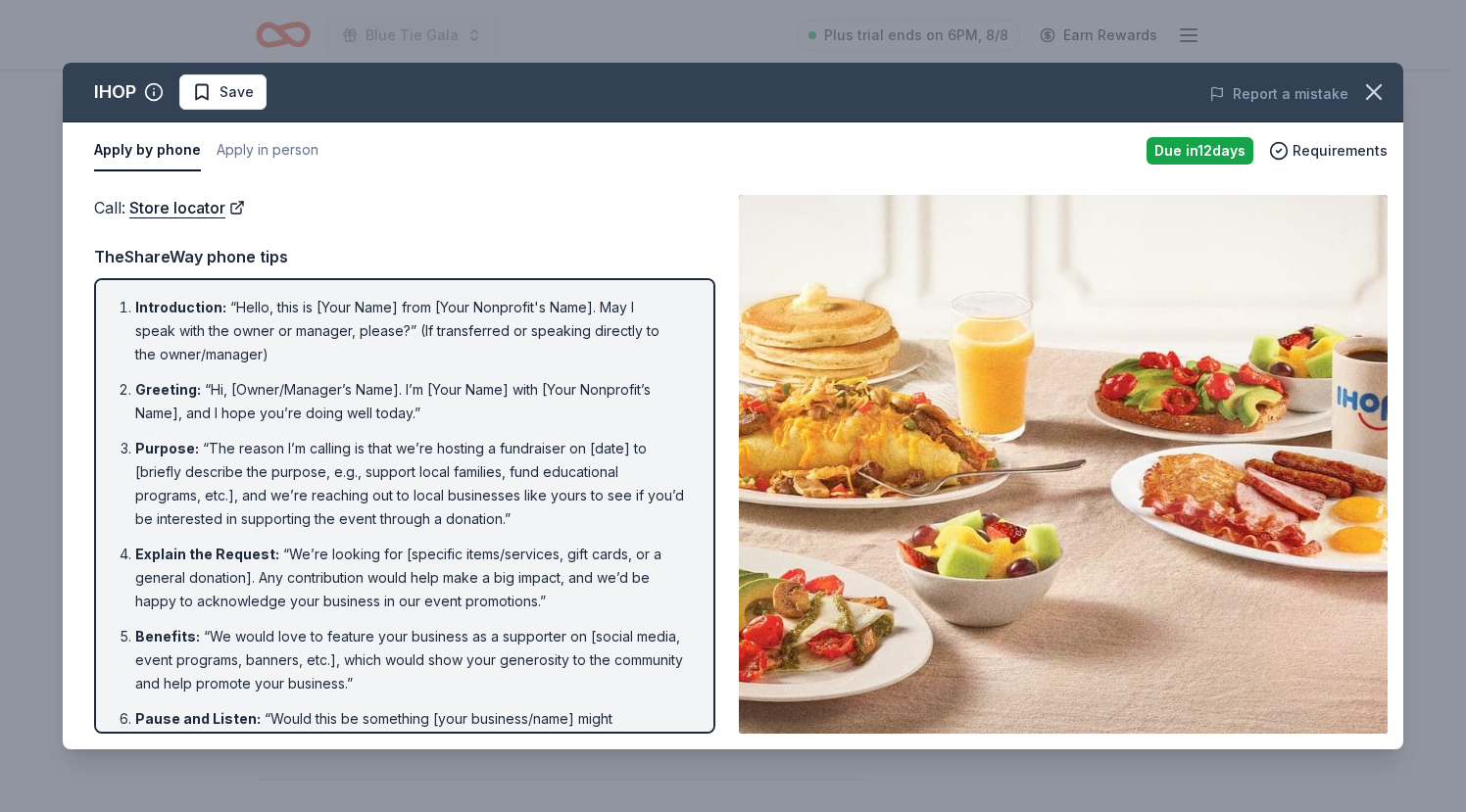 click on "Introduction :   “Hello, this is [Your Name] from [Your Nonprofit's Name]. May I speak with the owner or manager, please?” (If transferred or speaking directly to the owner/manager) Greeting :   “Hi, [Owner/Manager’s Name]. I’m [Your Name] with [Your Nonprofit’s Name], and I hope you’re doing well today.” Purpose :   “The reason I’m calling is that we’re hosting a fundraiser on [date] to [briefly describe the purpose, e.g., support local families, fund educational programs, etc.], and we’re reaching out to local businesses like yours to see if you’d be interested in supporting the event through a donation.” Explain the Request :   “We’re looking for [specific items/services, gift cards, or a general donation]. Any contribution would help make a big impact, and we’d be happy to acknowledge your business in our event promotions.” Benefits :   Pause and Listen :   “Would this be something [your business/name] might consider supporting?” Respond Accordingly :   Wrap Up :" at bounding box center (405, 658) 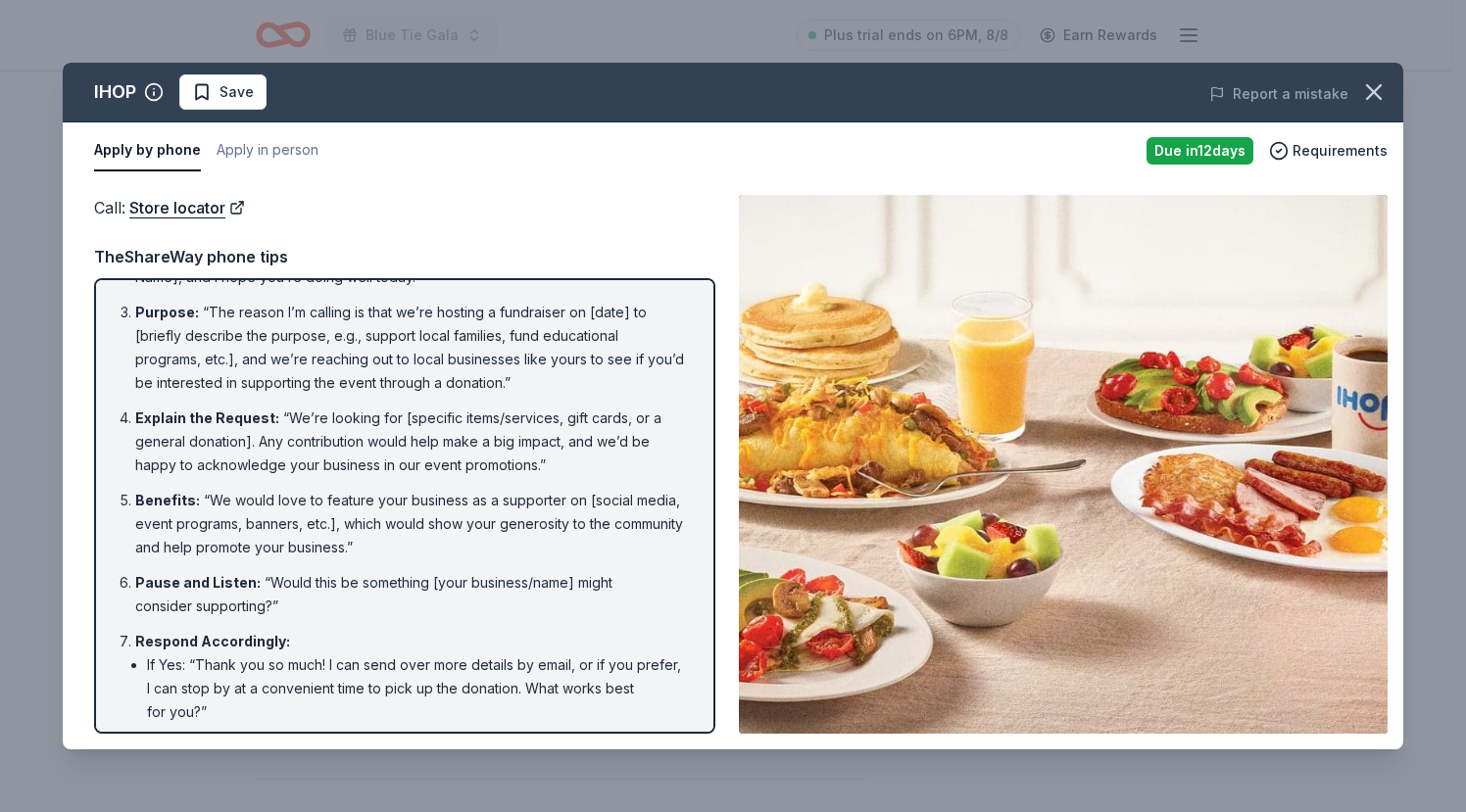 scroll, scrollTop: 0, scrollLeft: 0, axis: both 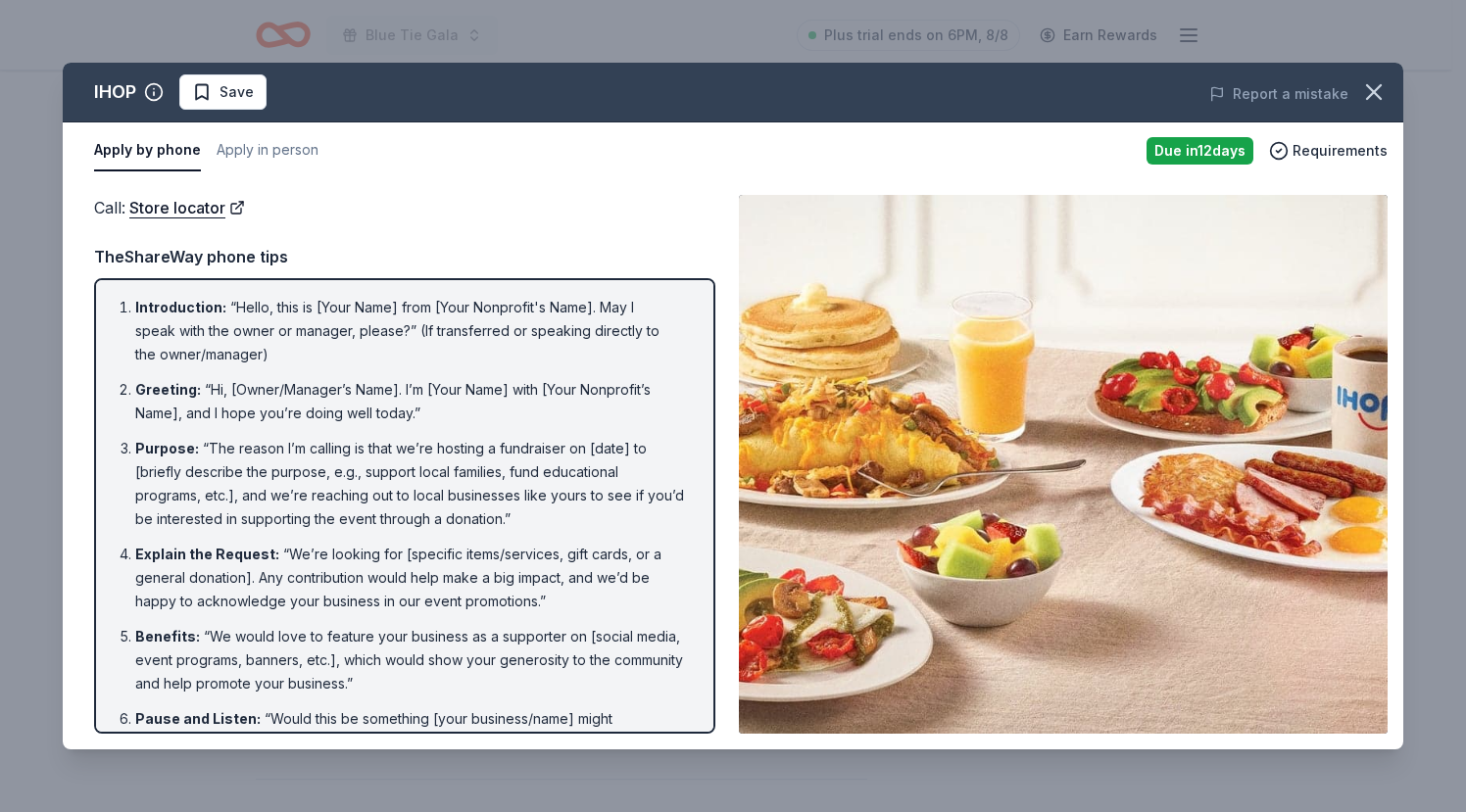 click on "Introduction :   “Hello, this is [Your Name] from [Your Nonprofit's Name]. May I speak with the owner or manager, please?” (If transferred or speaking directly to the owner/manager)" at bounding box center [411, 331] 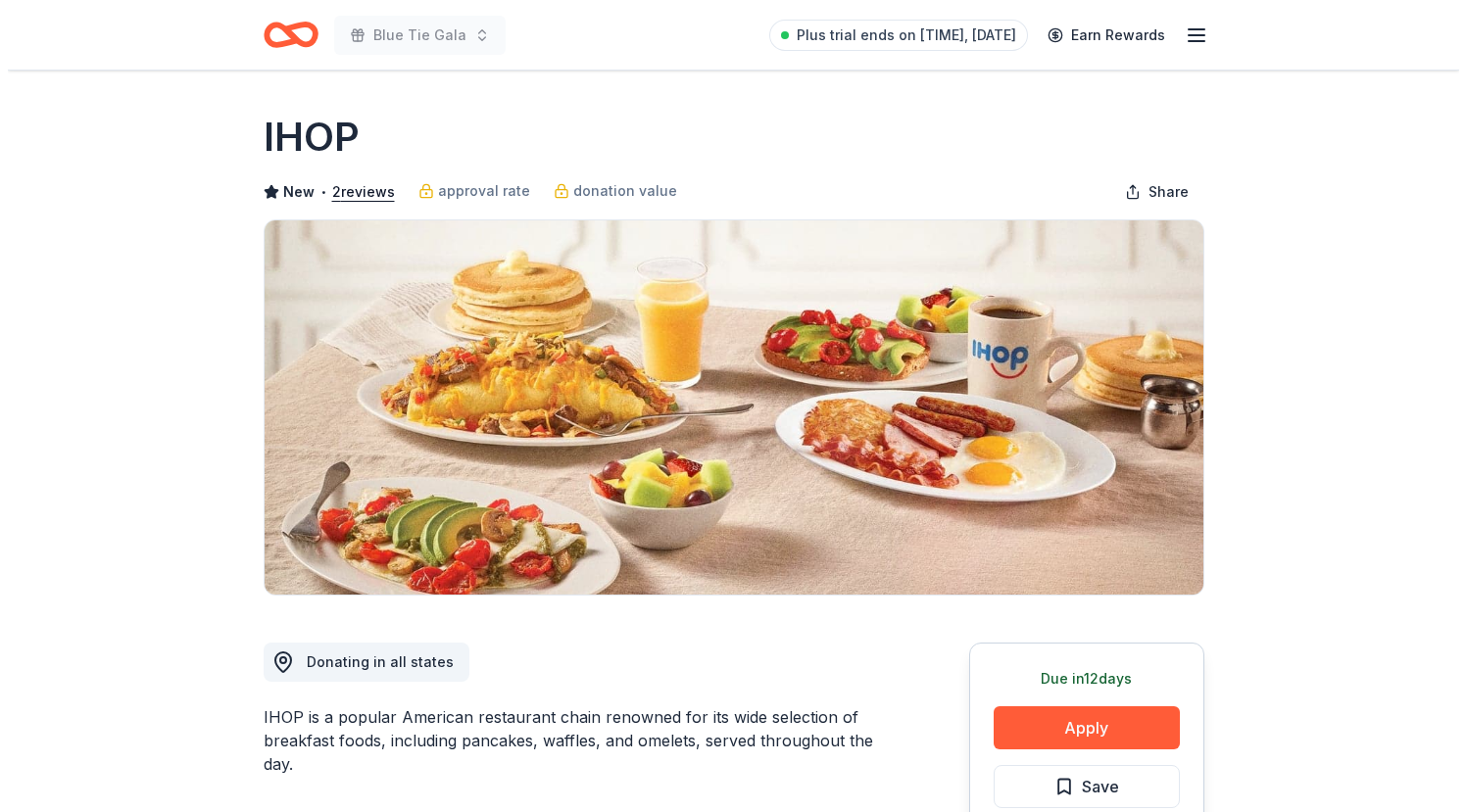 scroll, scrollTop: 351, scrollLeft: 0, axis: vertical 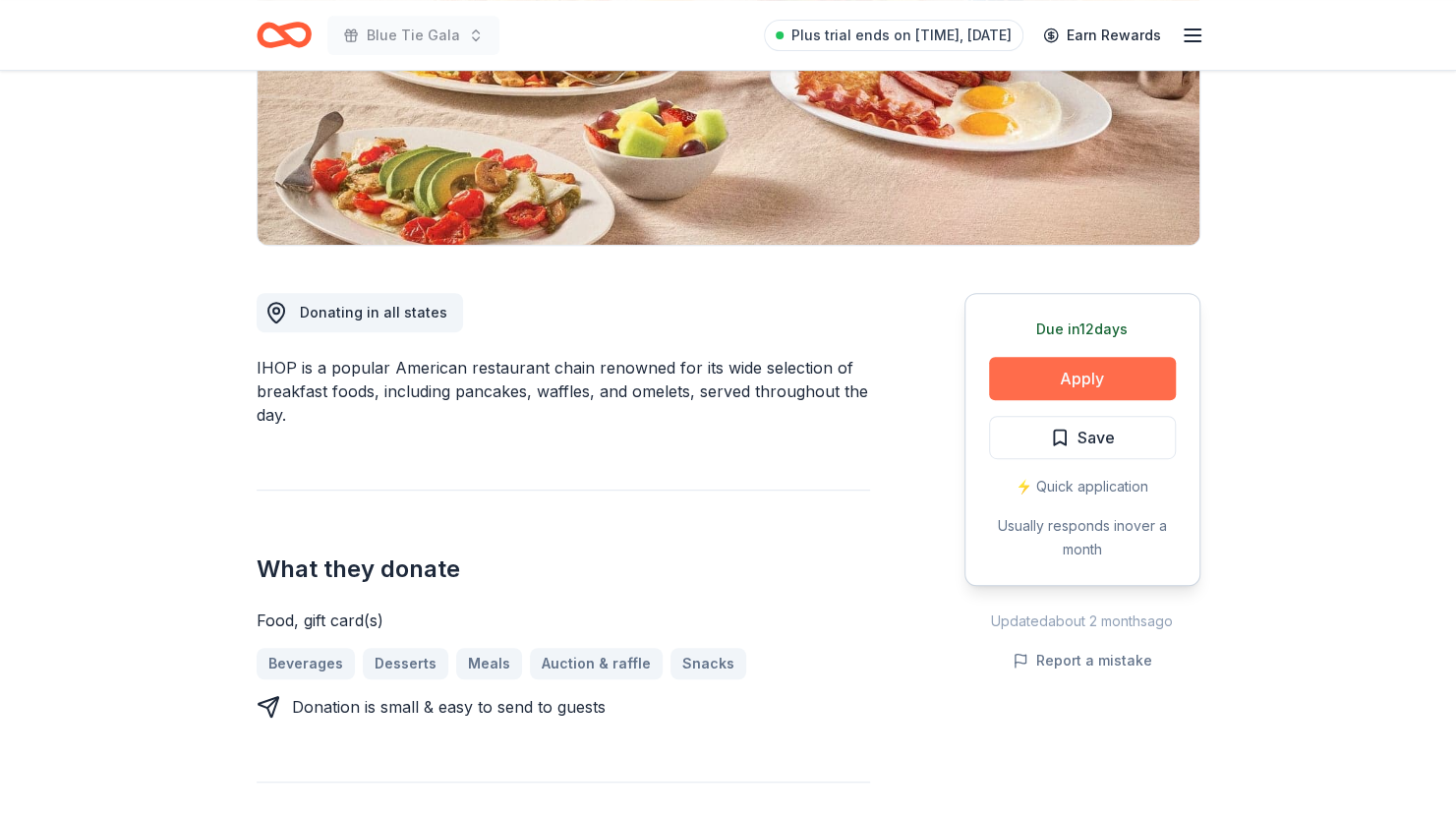 click on "Apply" at bounding box center [1082, 378] 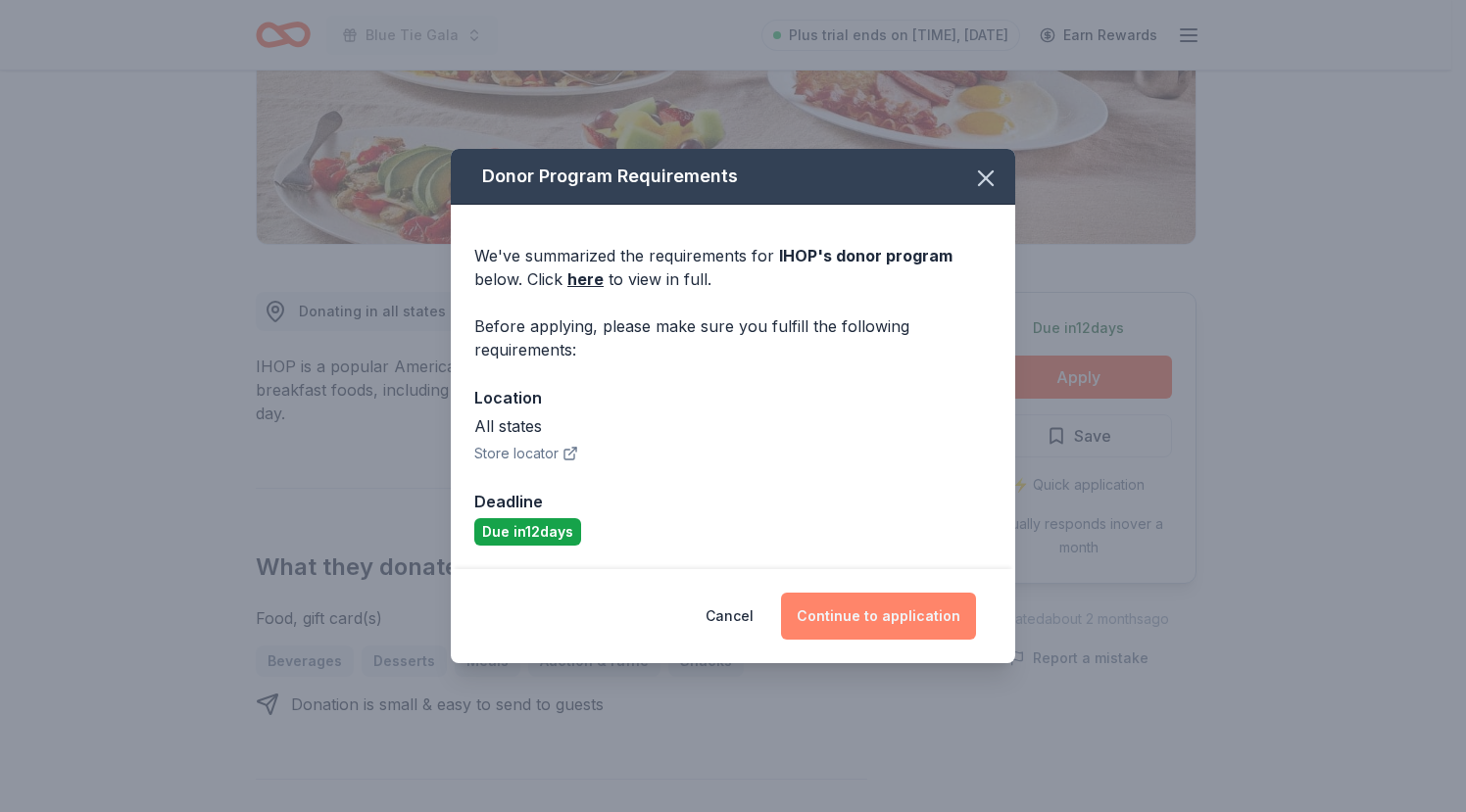 click on "Continue to application" at bounding box center [878, 616] 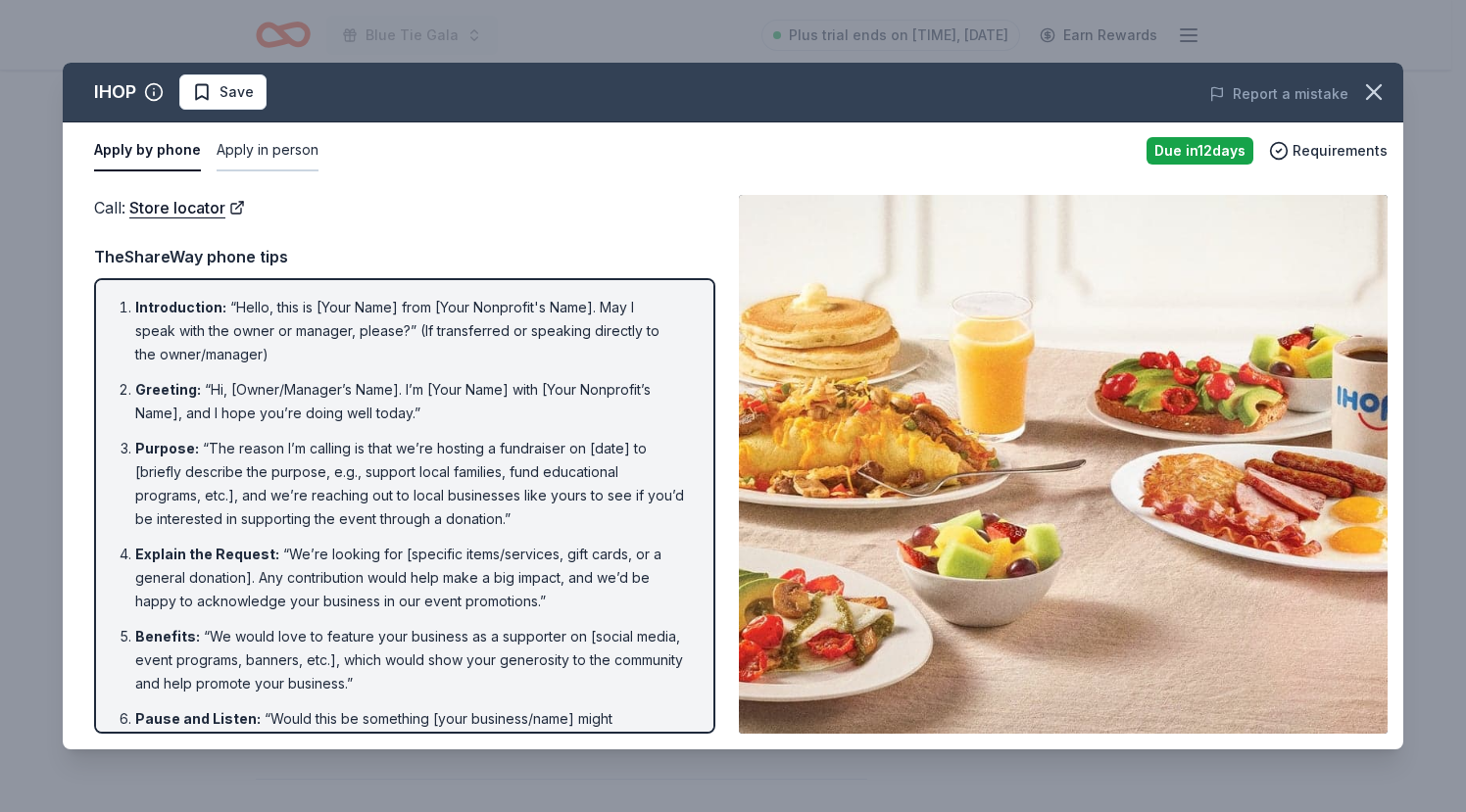 click on "Apply in person" at bounding box center (268, 151) 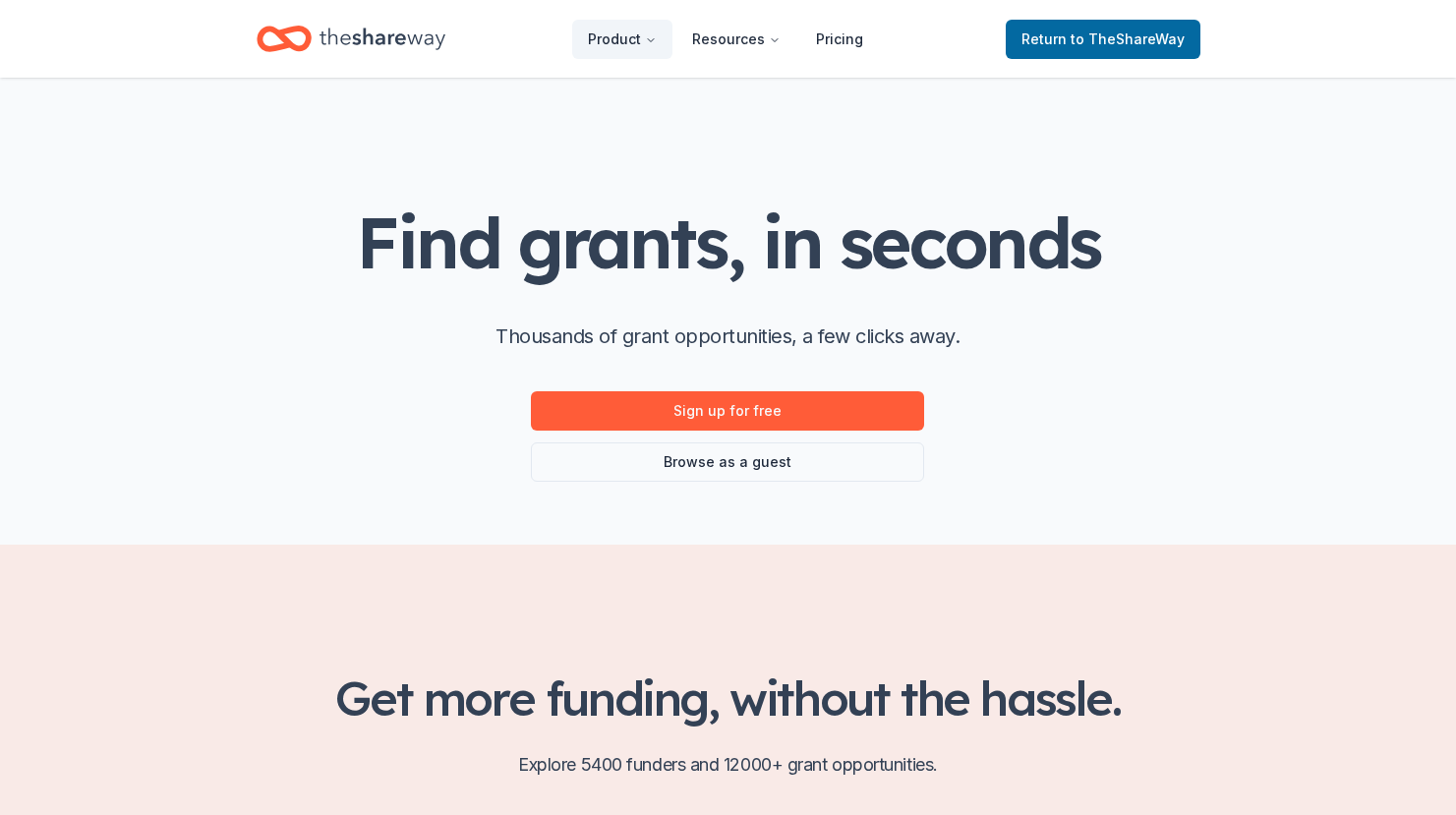 scroll, scrollTop: 0, scrollLeft: 0, axis: both 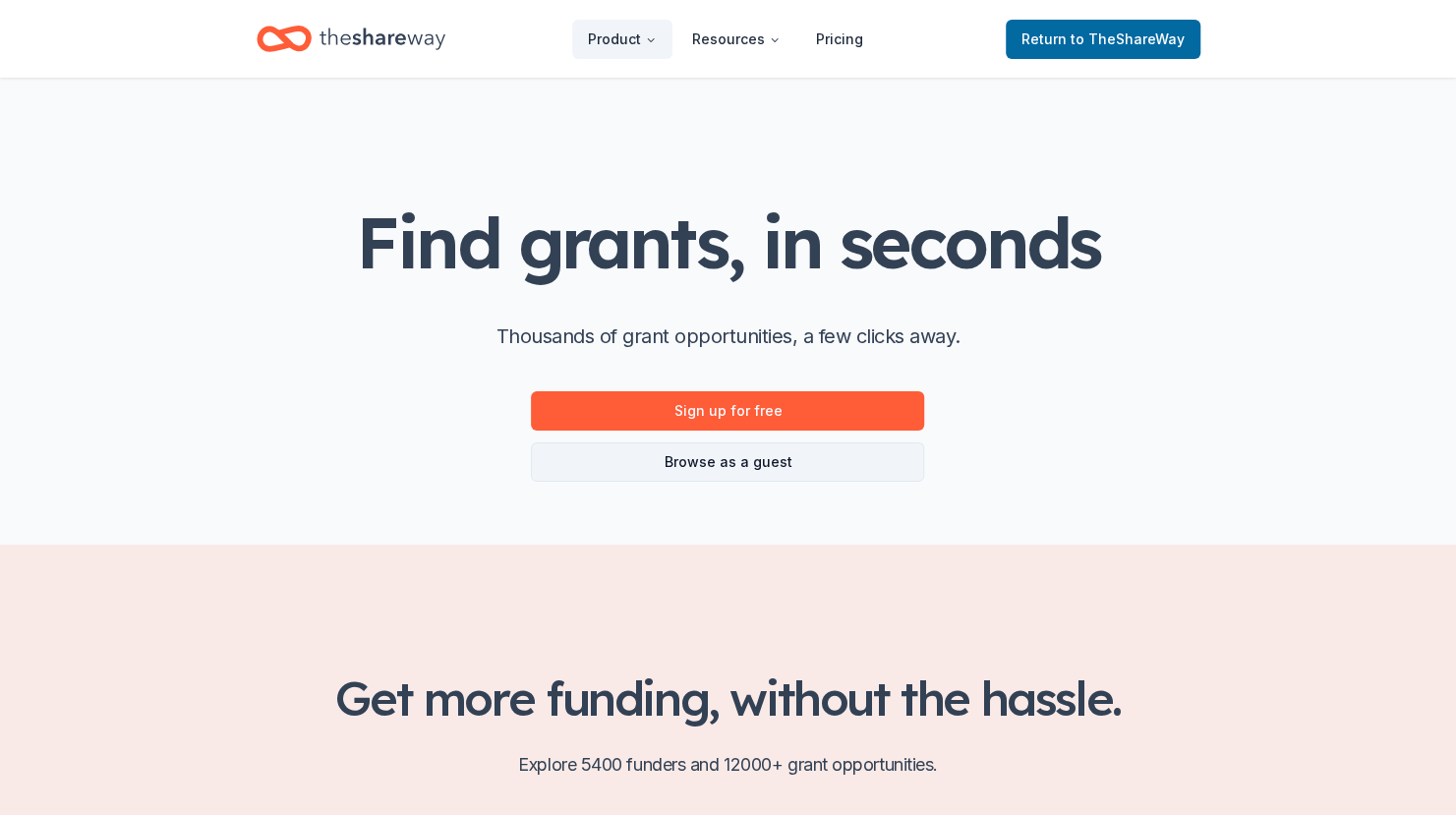 click on "Browse as a guest" at bounding box center [728, 462] 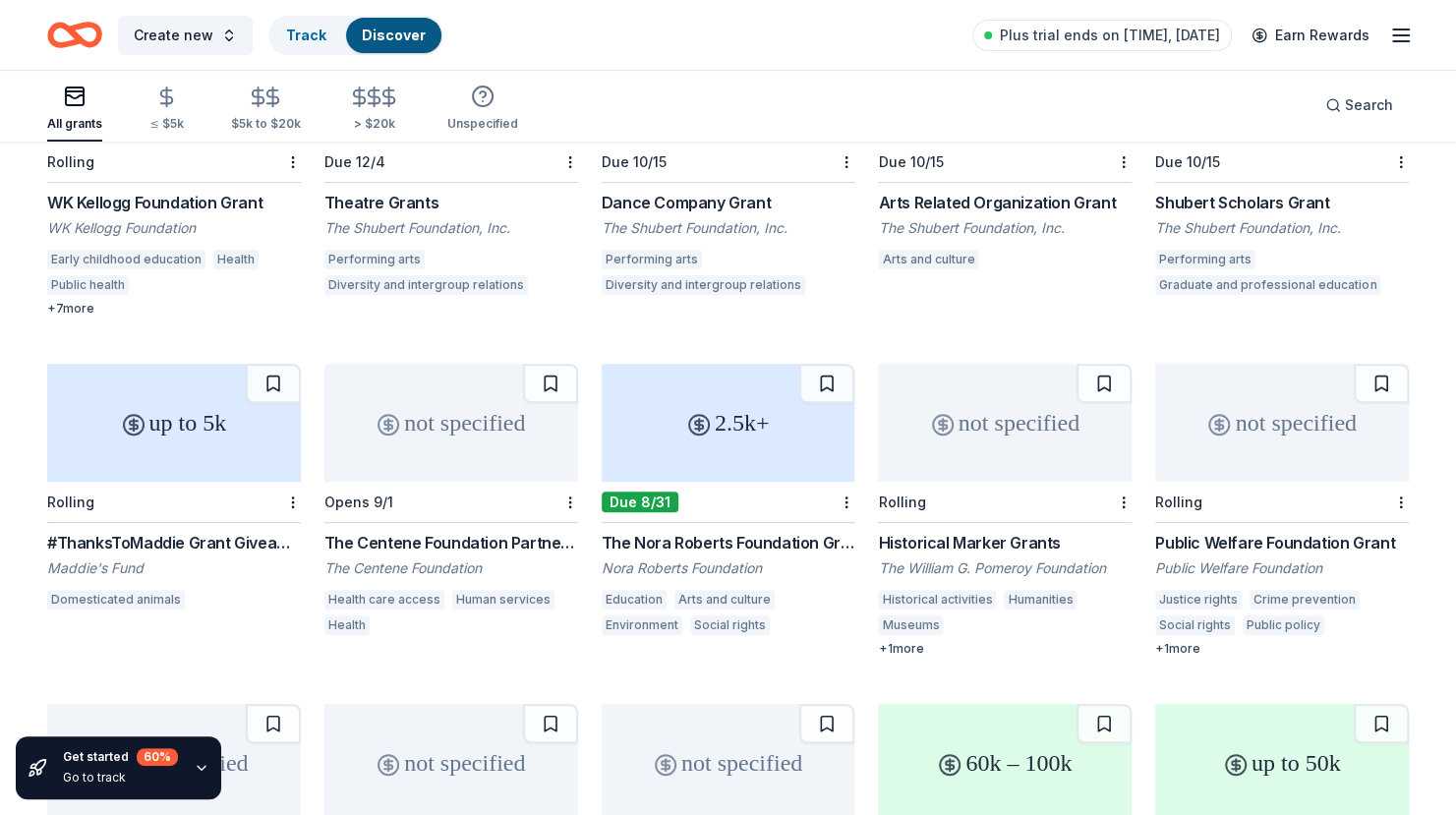 scroll, scrollTop: 0, scrollLeft: 0, axis: both 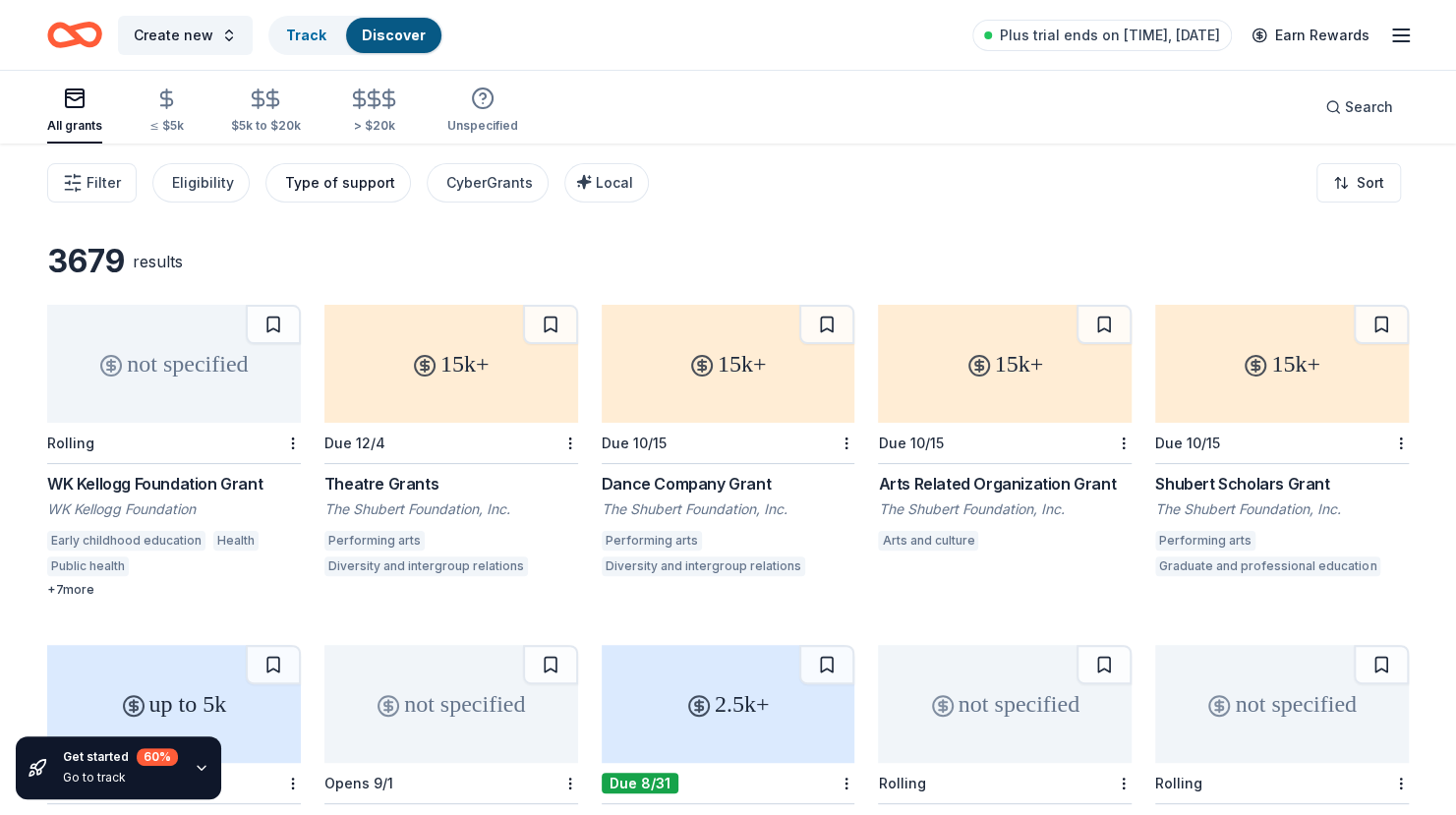 click on "Type of support" at bounding box center (340, 183) 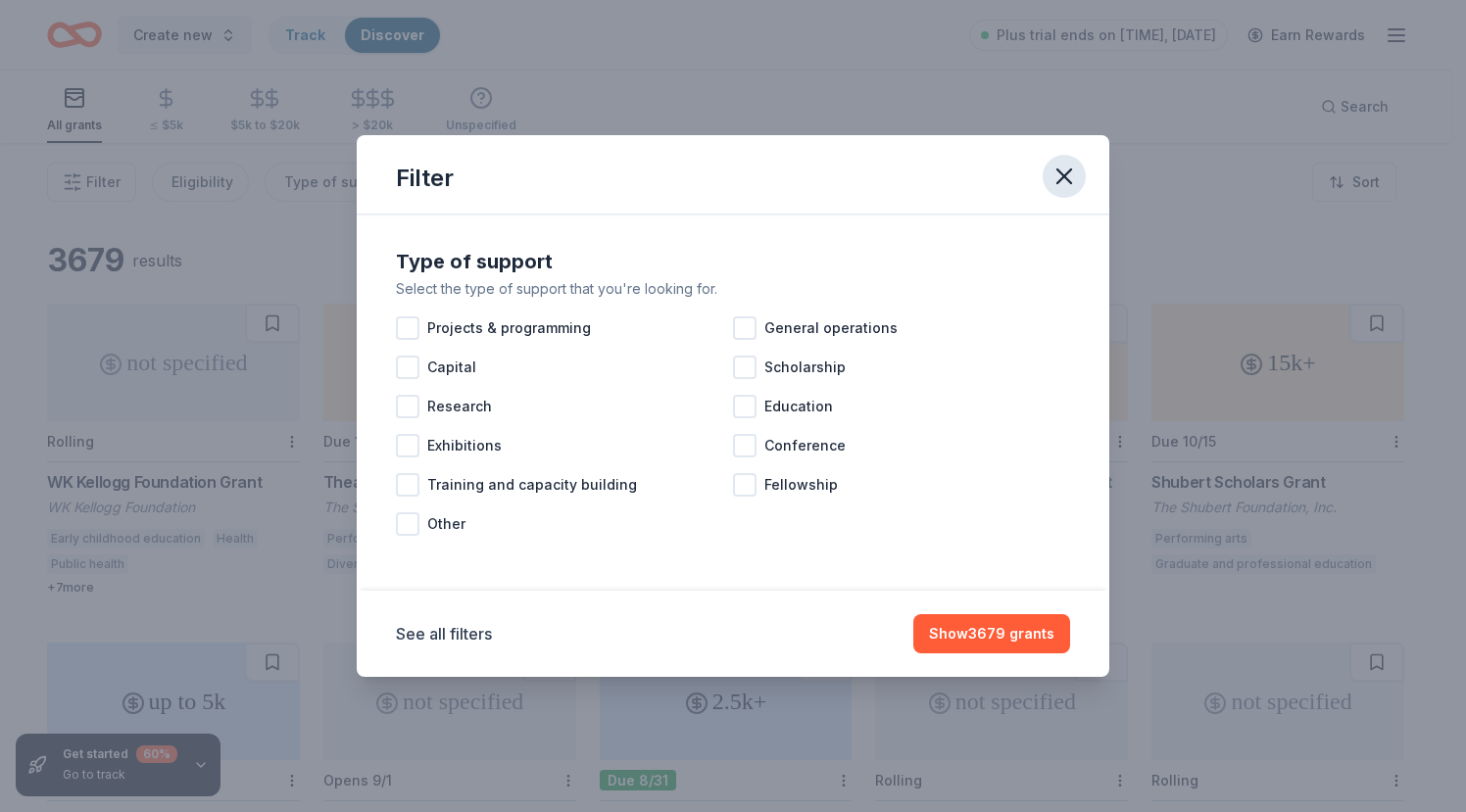 click at bounding box center [1064, 176] 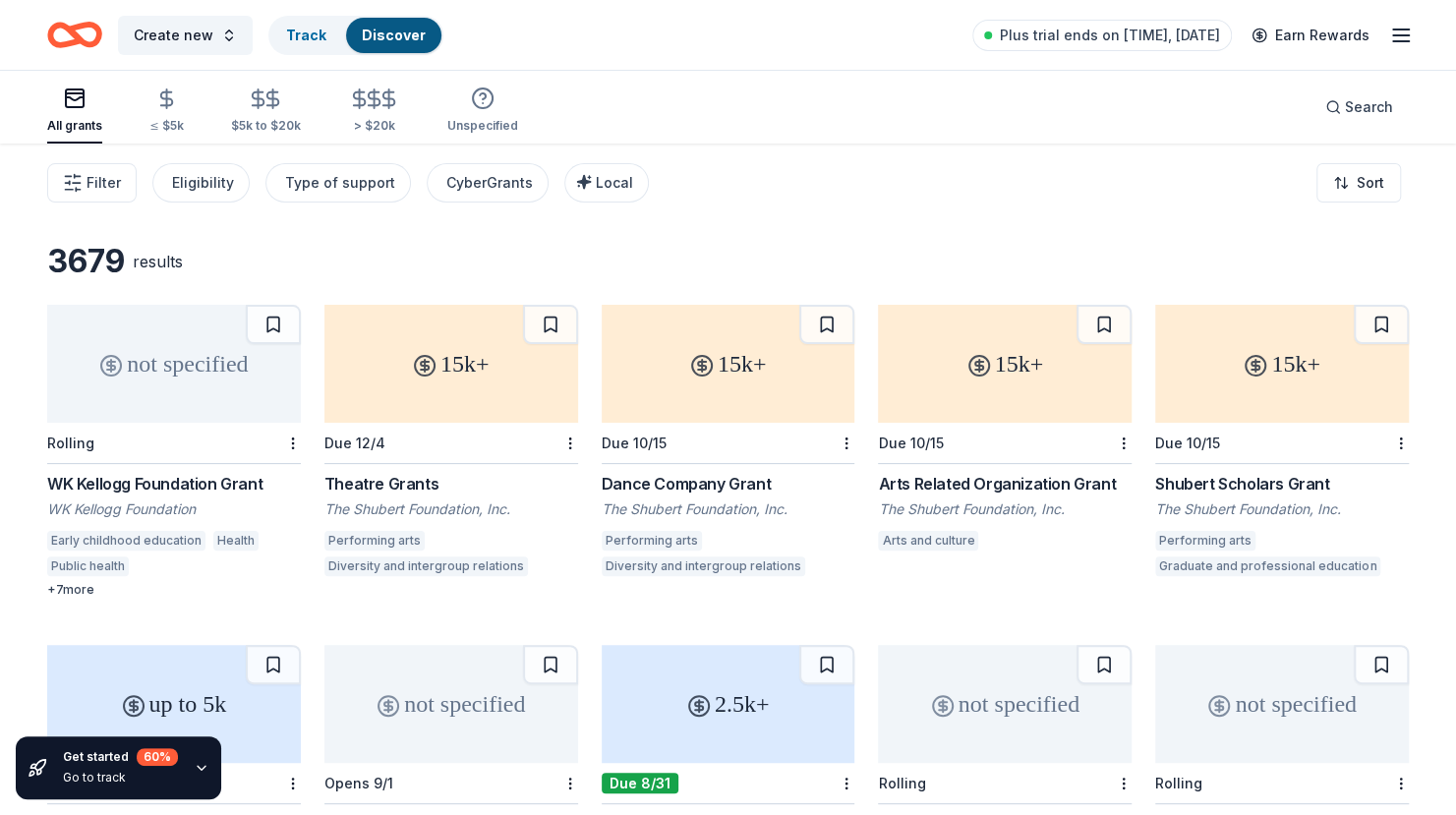 scroll, scrollTop: 444, scrollLeft: 0, axis: vertical 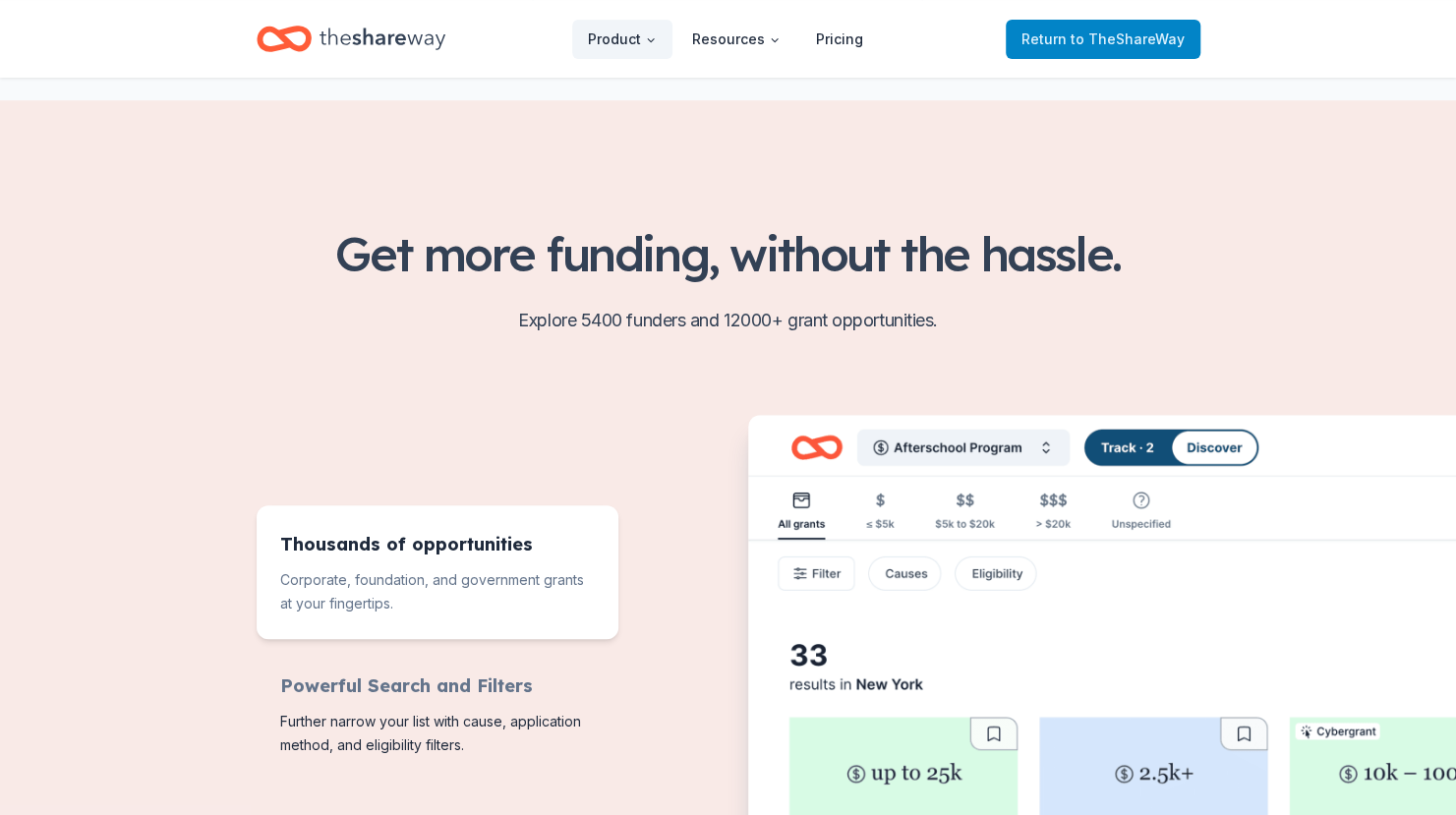 click on "Return to TheShareWay" at bounding box center [1103, 39] 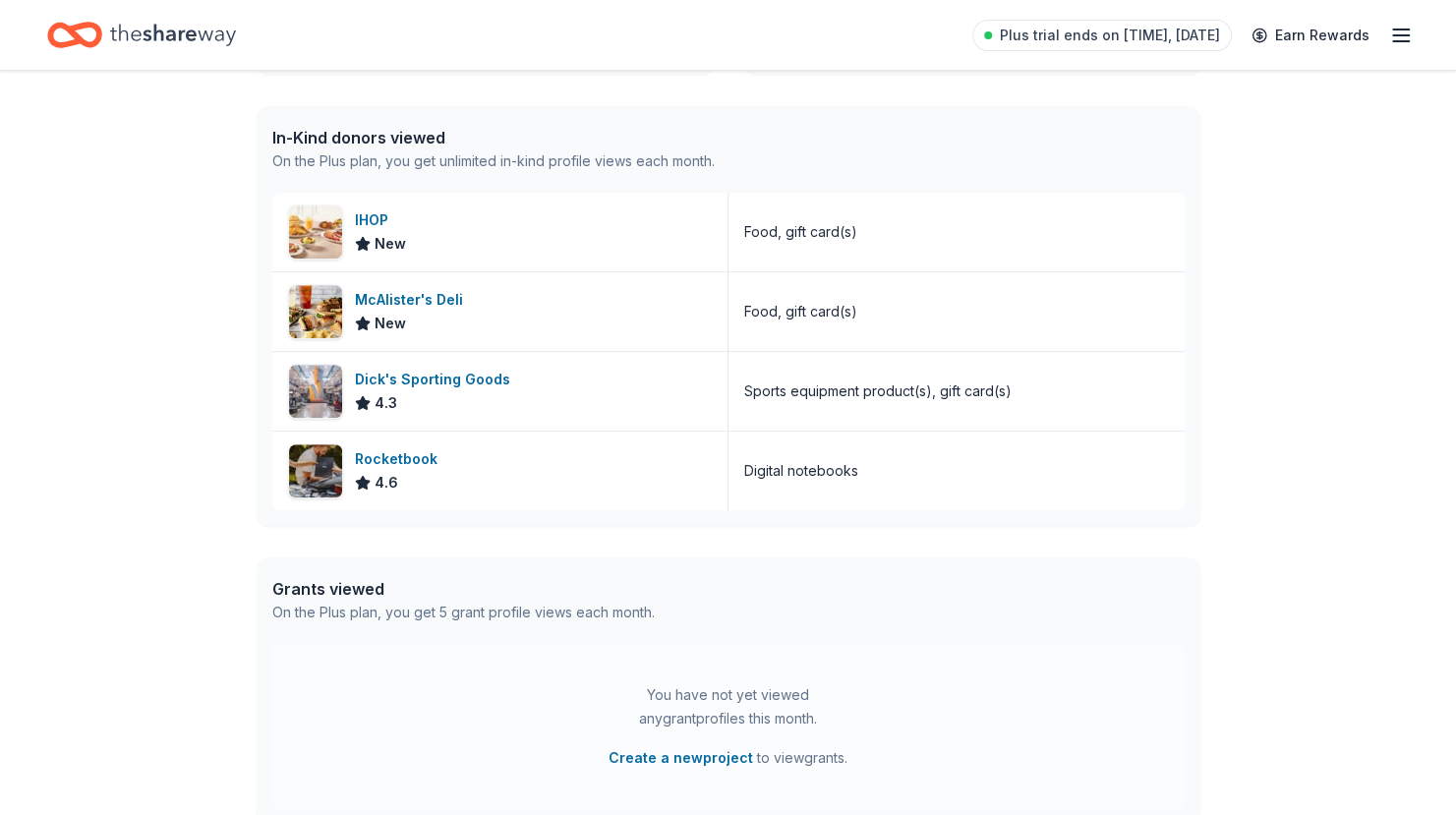 scroll, scrollTop: 493, scrollLeft: 0, axis: vertical 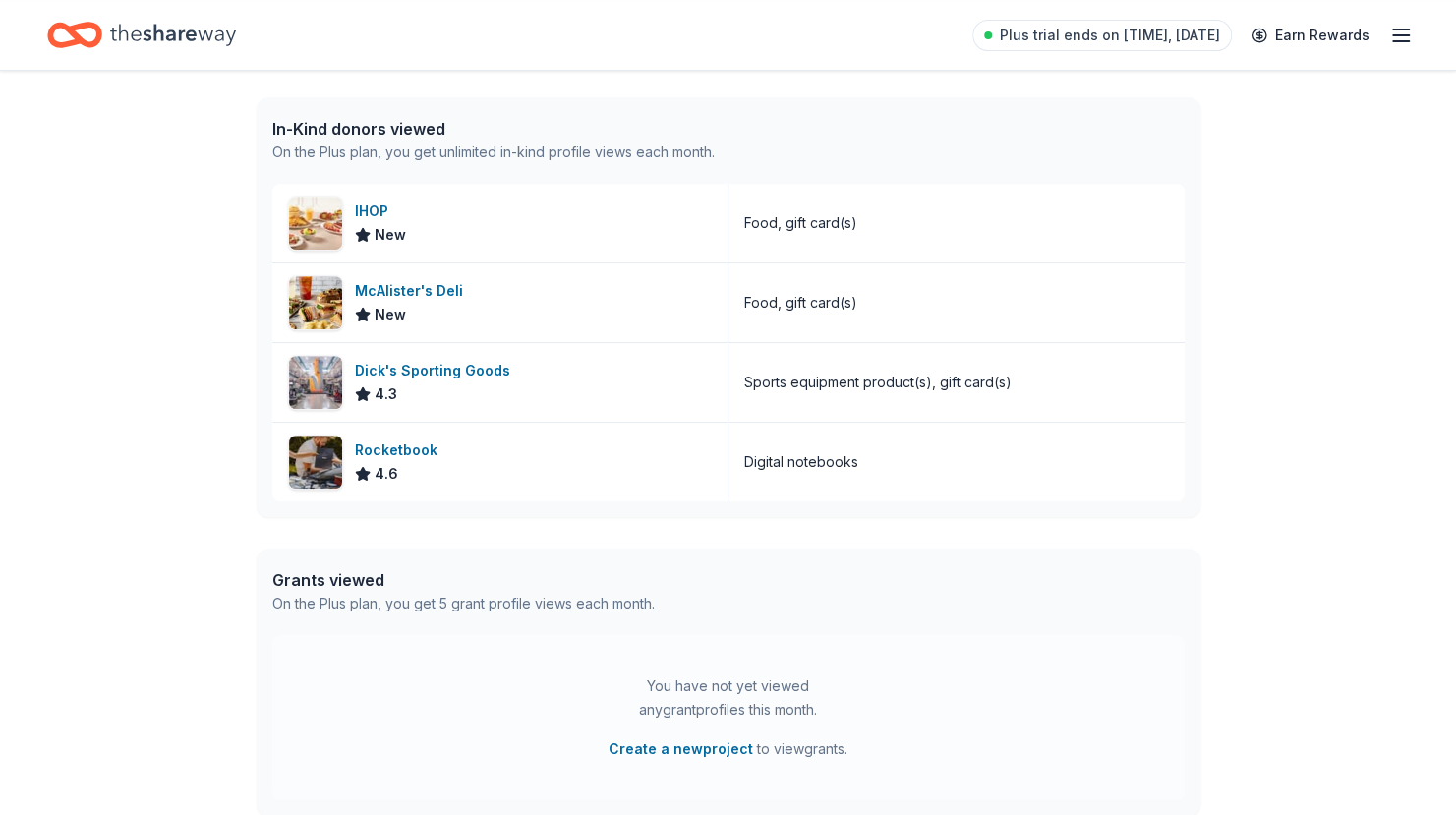 click on "In-Kind donors viewed" at bounding box center [494, 129] 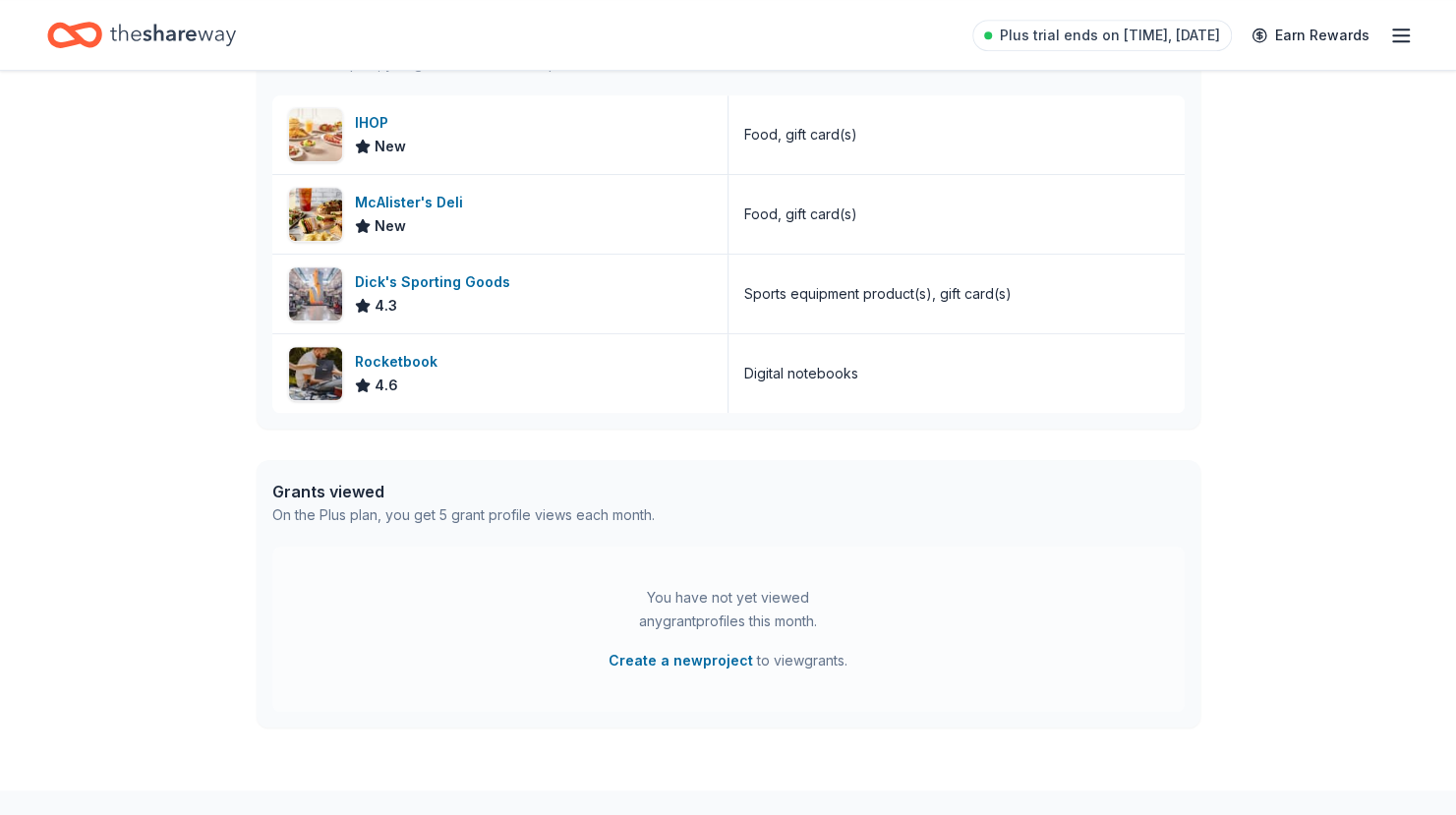 scroll, scrollTop: 696, scrollLeft: 0, axis: vertical 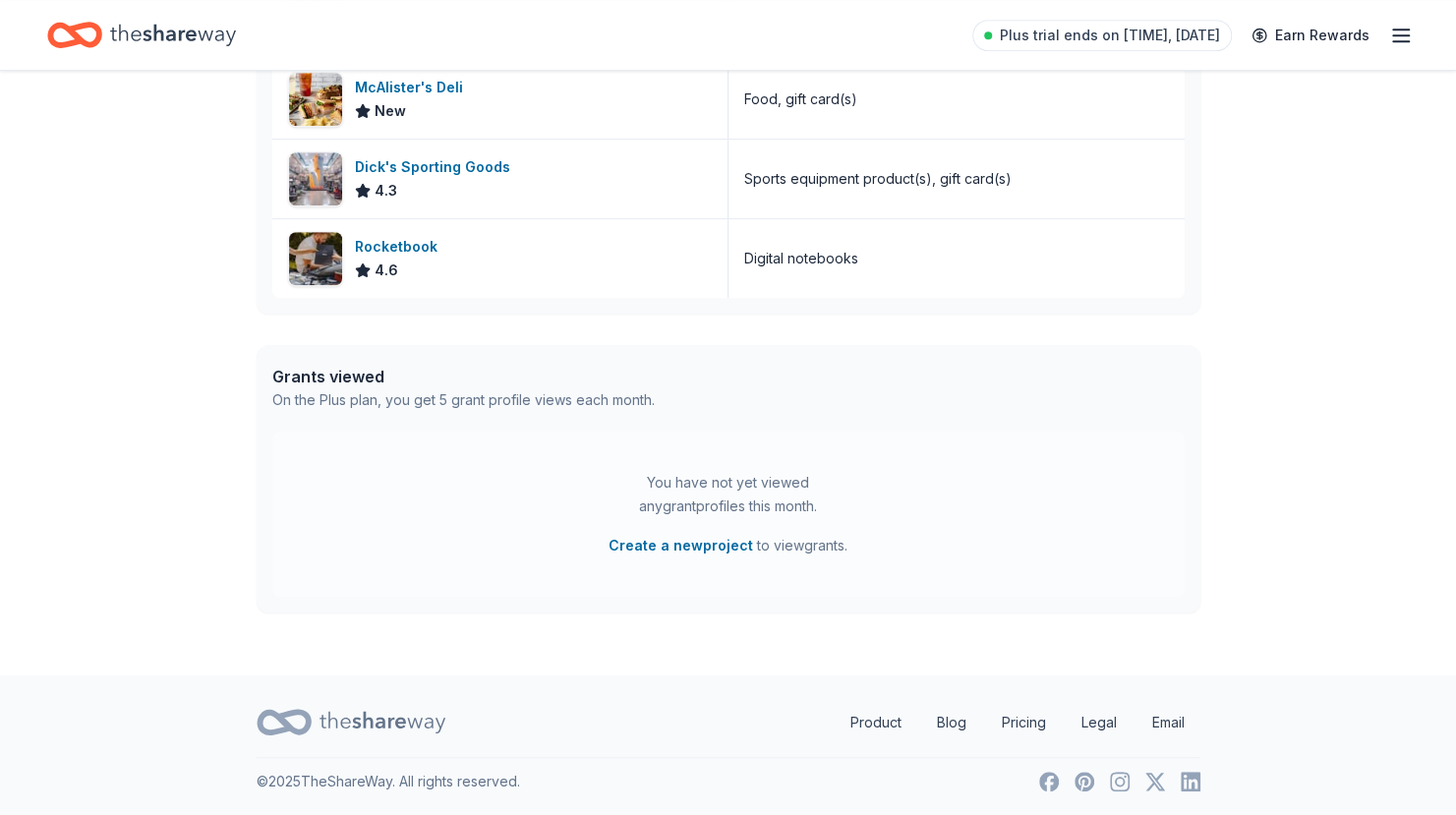click on "You have not yet viewed any  grant  profiles this month." at bounding box center (728, 495) 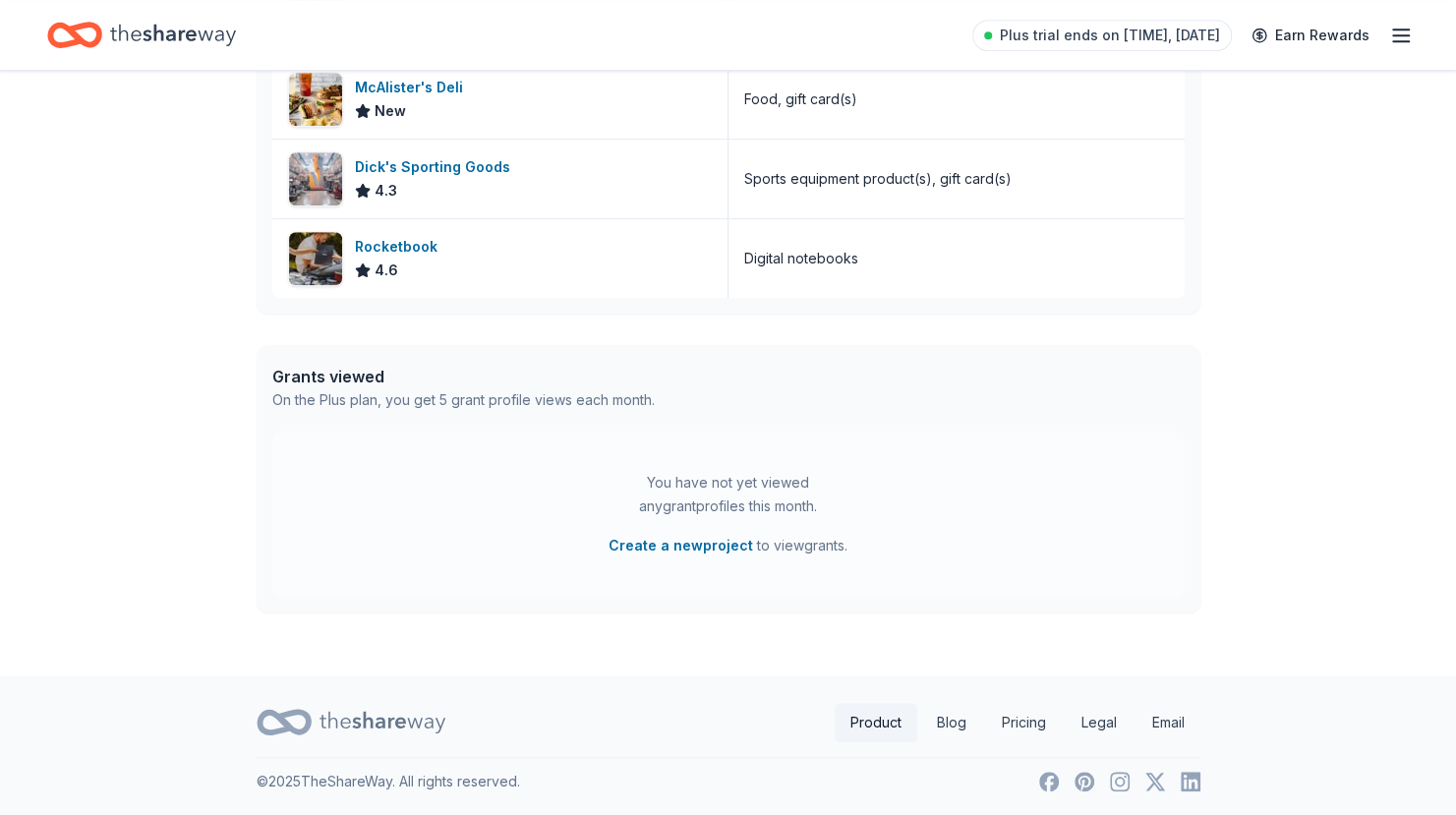 click on "Product" at bounding box center (876, 723) 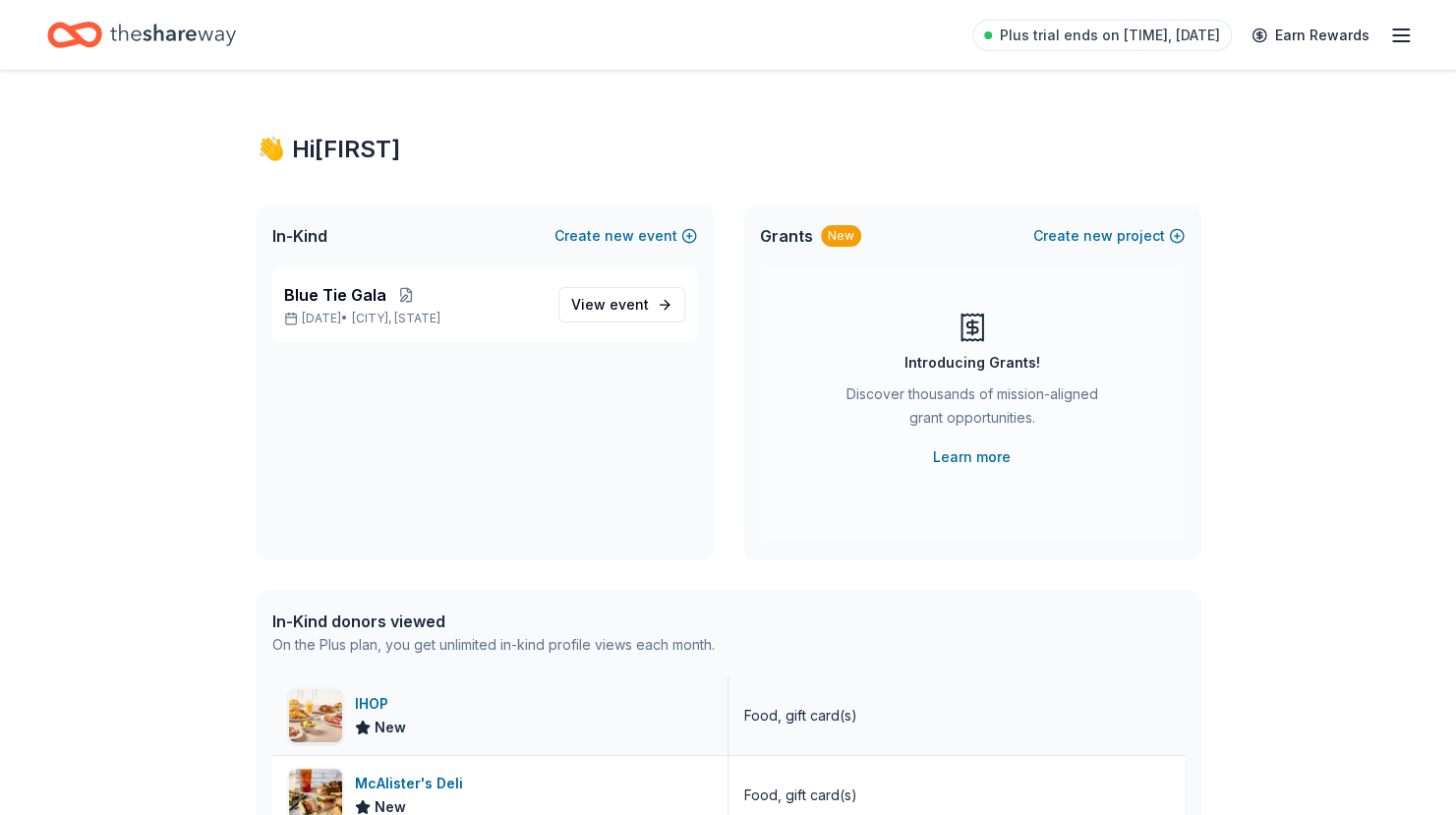 click on "Food, gift card(s)" at bounding box center [957, 716] 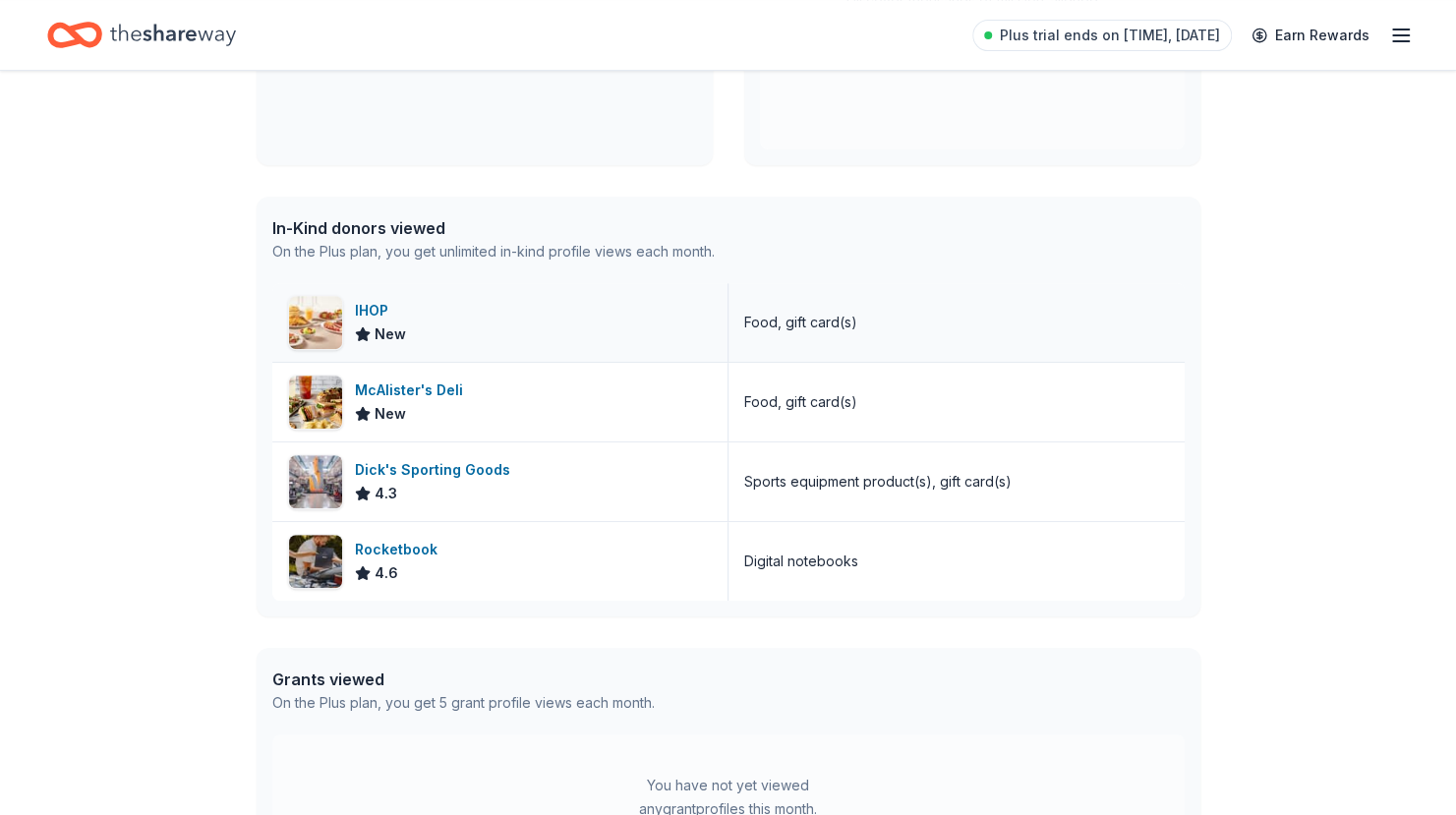 scroll, scrollTop: 0, scrollLeft: 0, axis: both 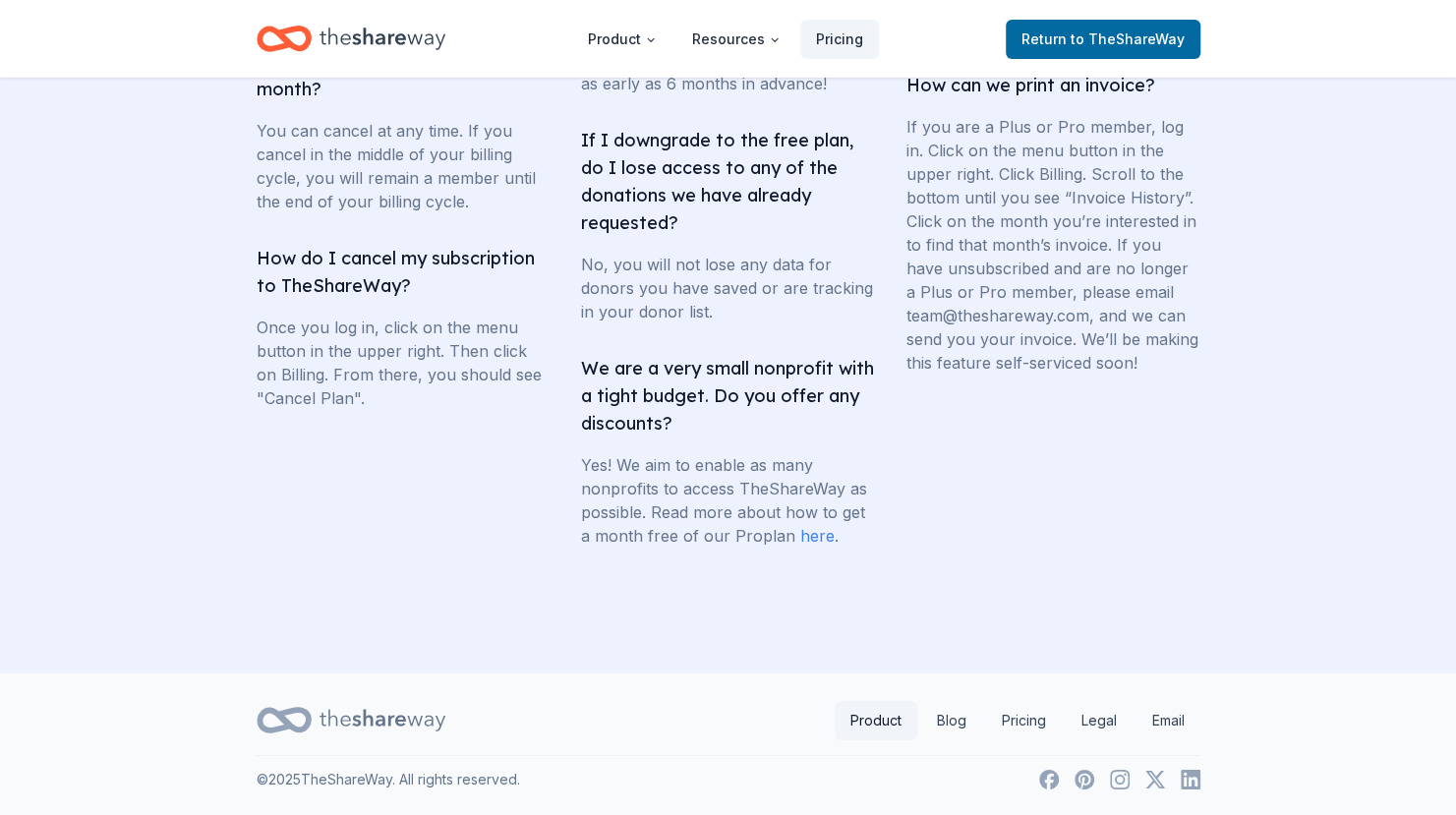 click on "Product" at bounding box center [876, 721] 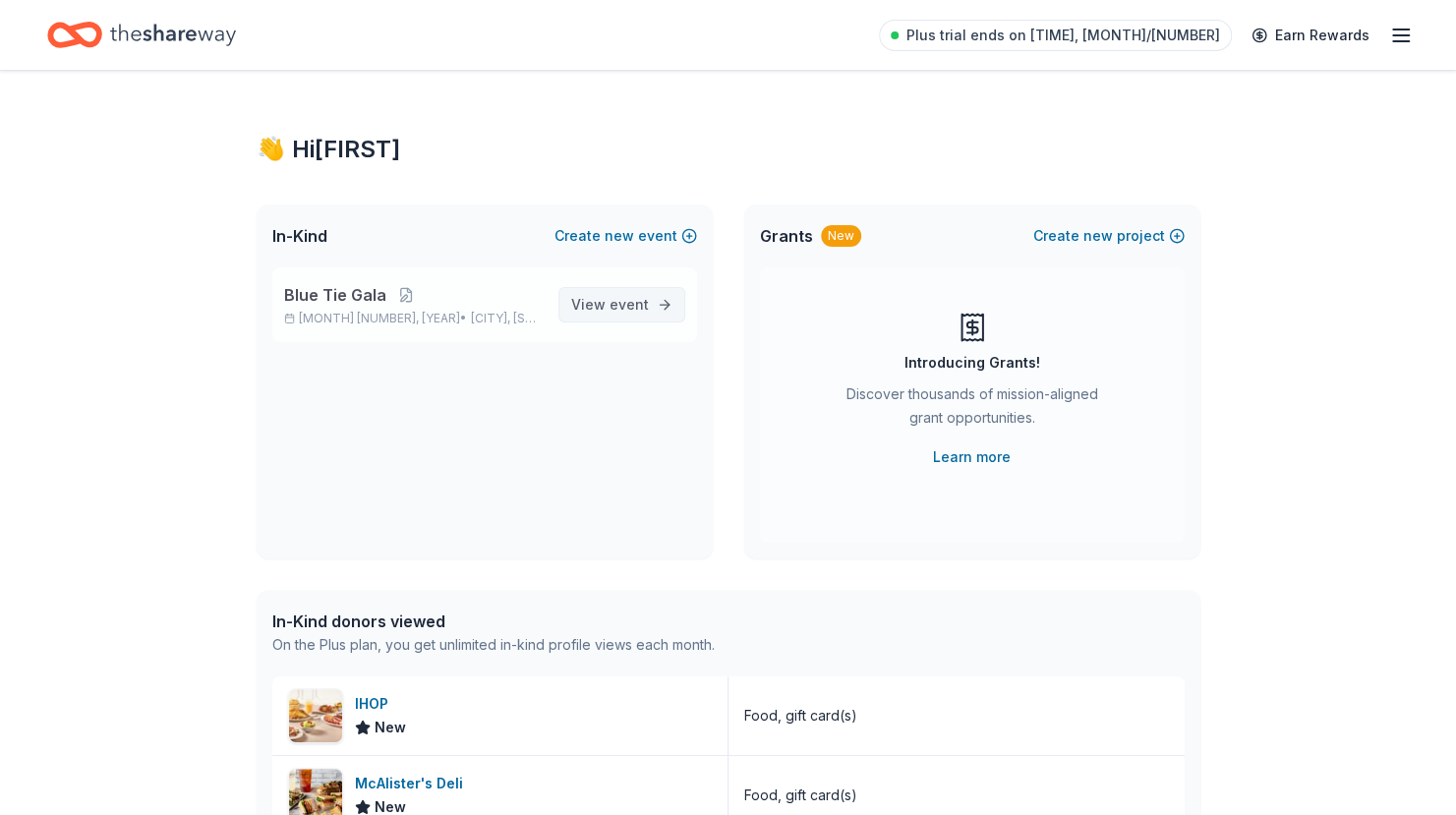 click on "View   event" at bounding box center [621, 305] 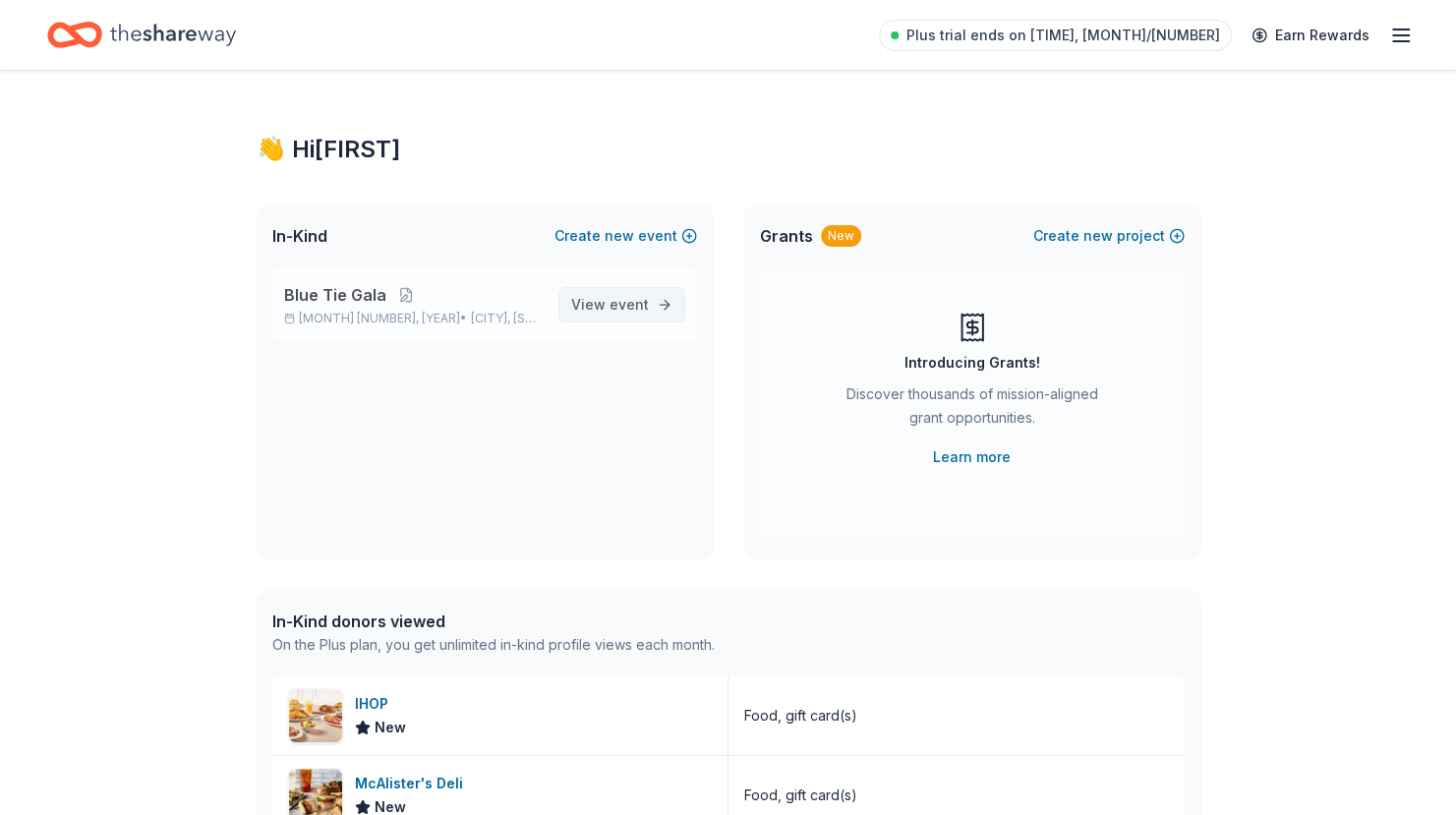 click on "event" at bounding box center (629, 304) 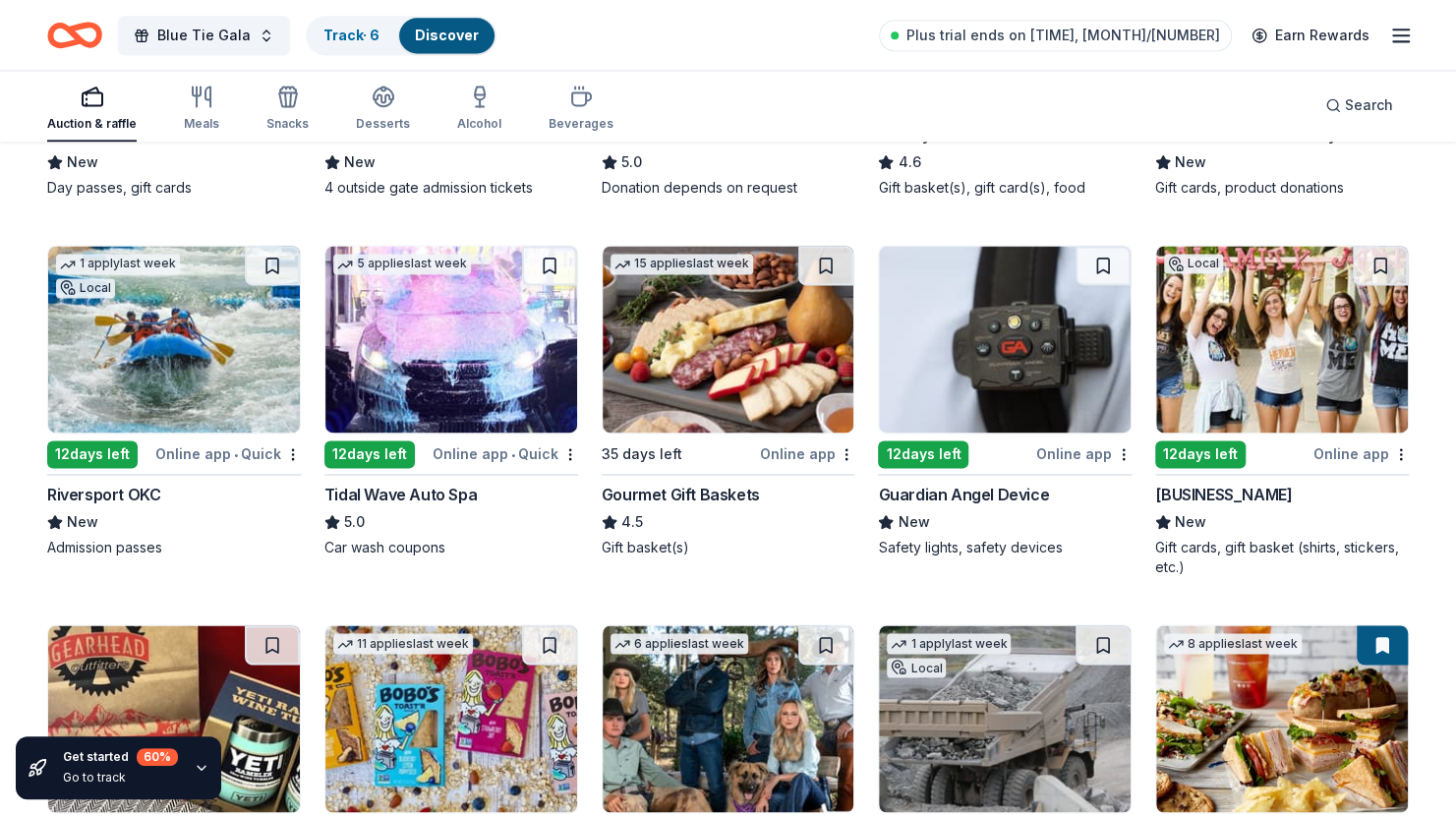 scroll, scrollTop: 1601, scrollLeft: 0, axis: vertical 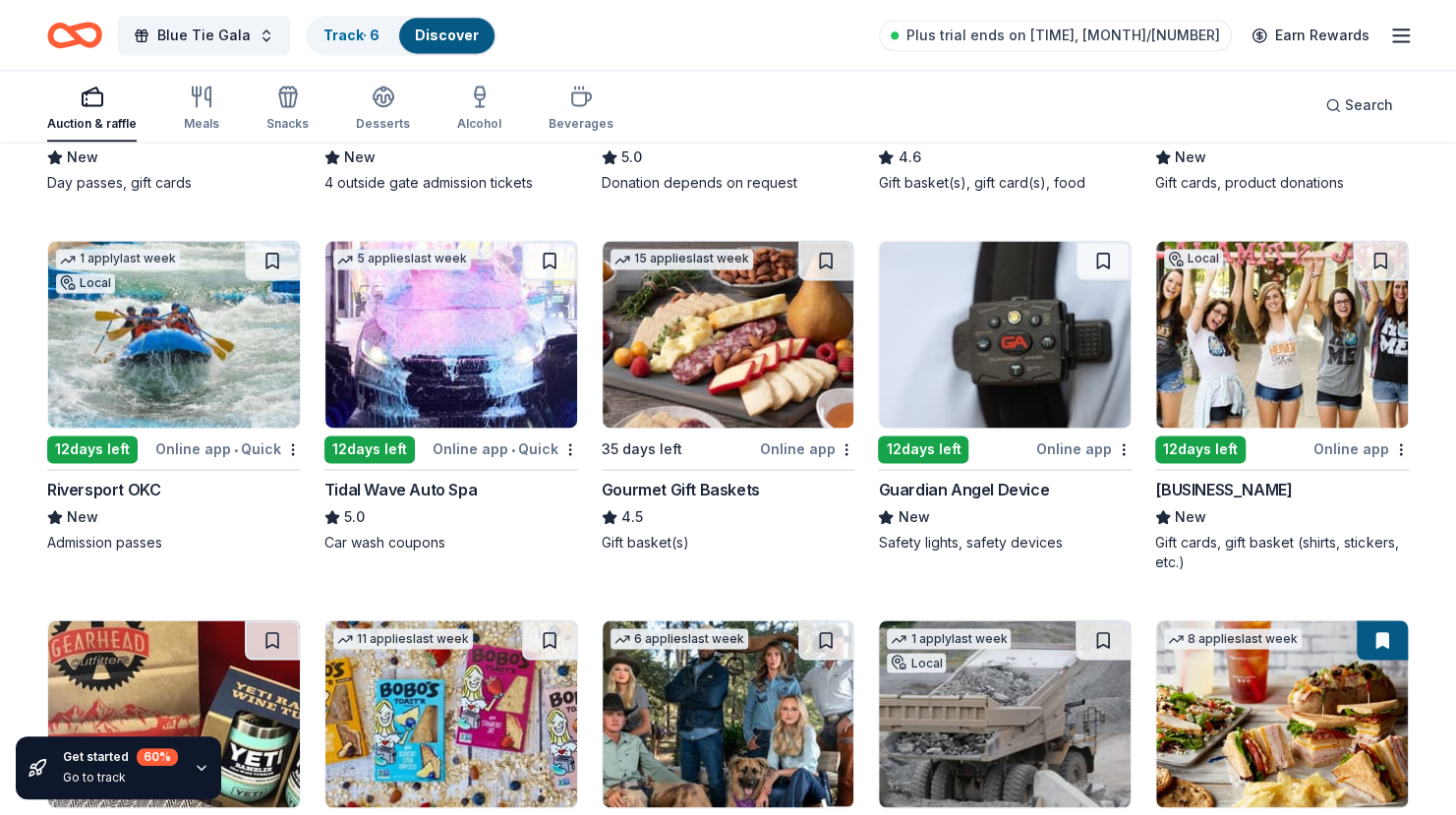 click at bounding box center (174, 334) 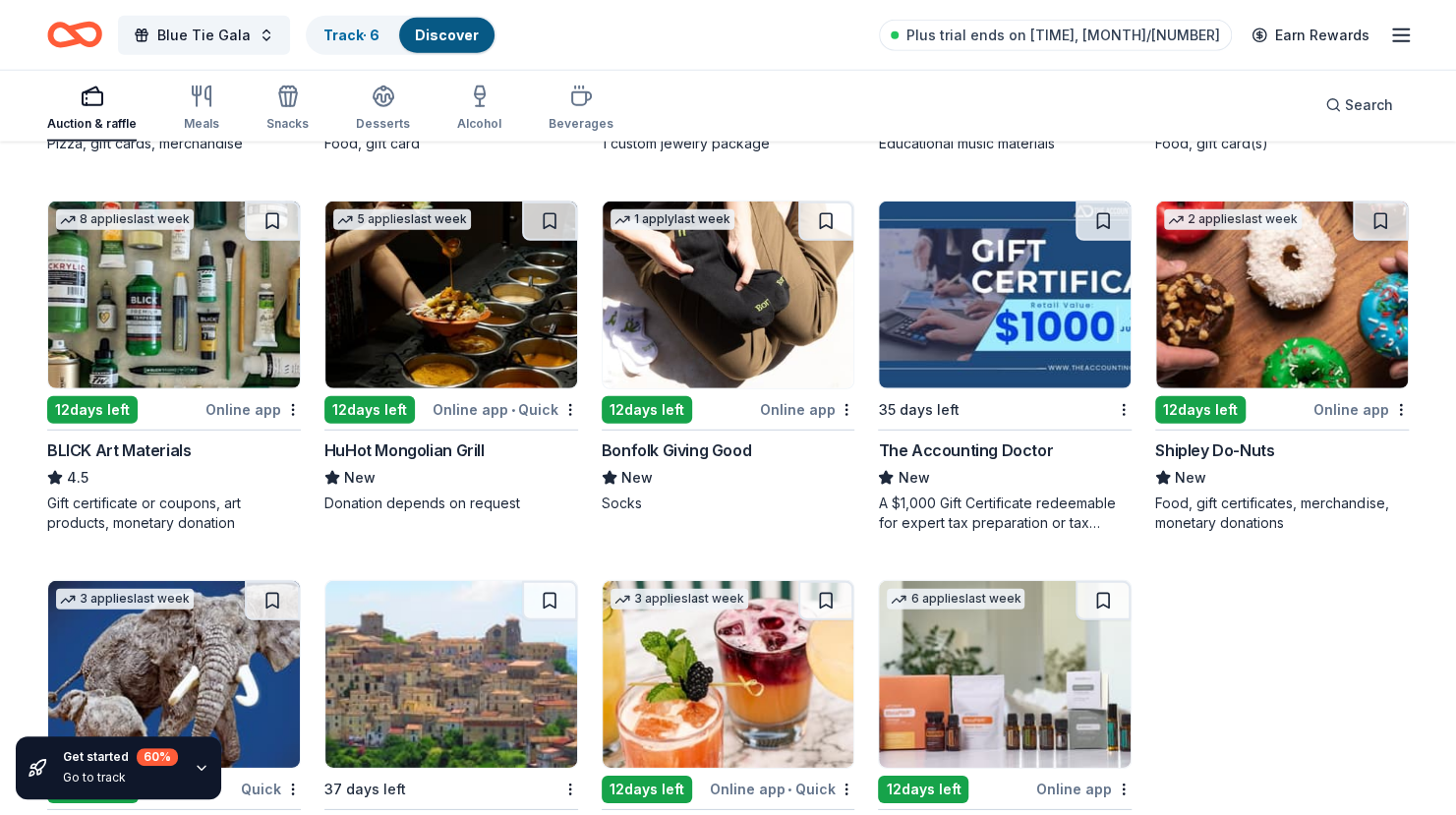 scroll, scrollTop: 3081, scrollLeft: 0, axis: vertical 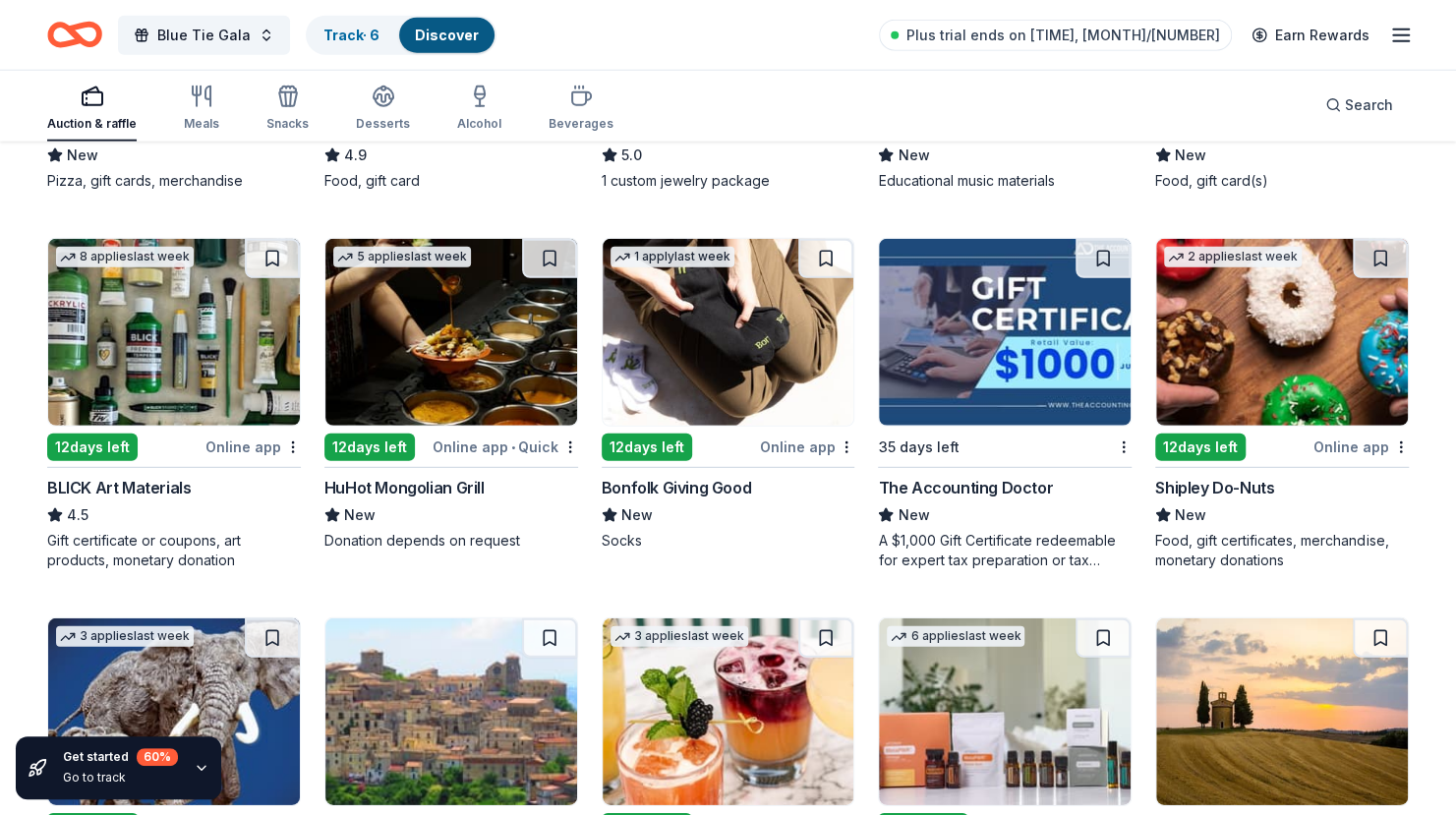 click at bounding box center (1282, 332) 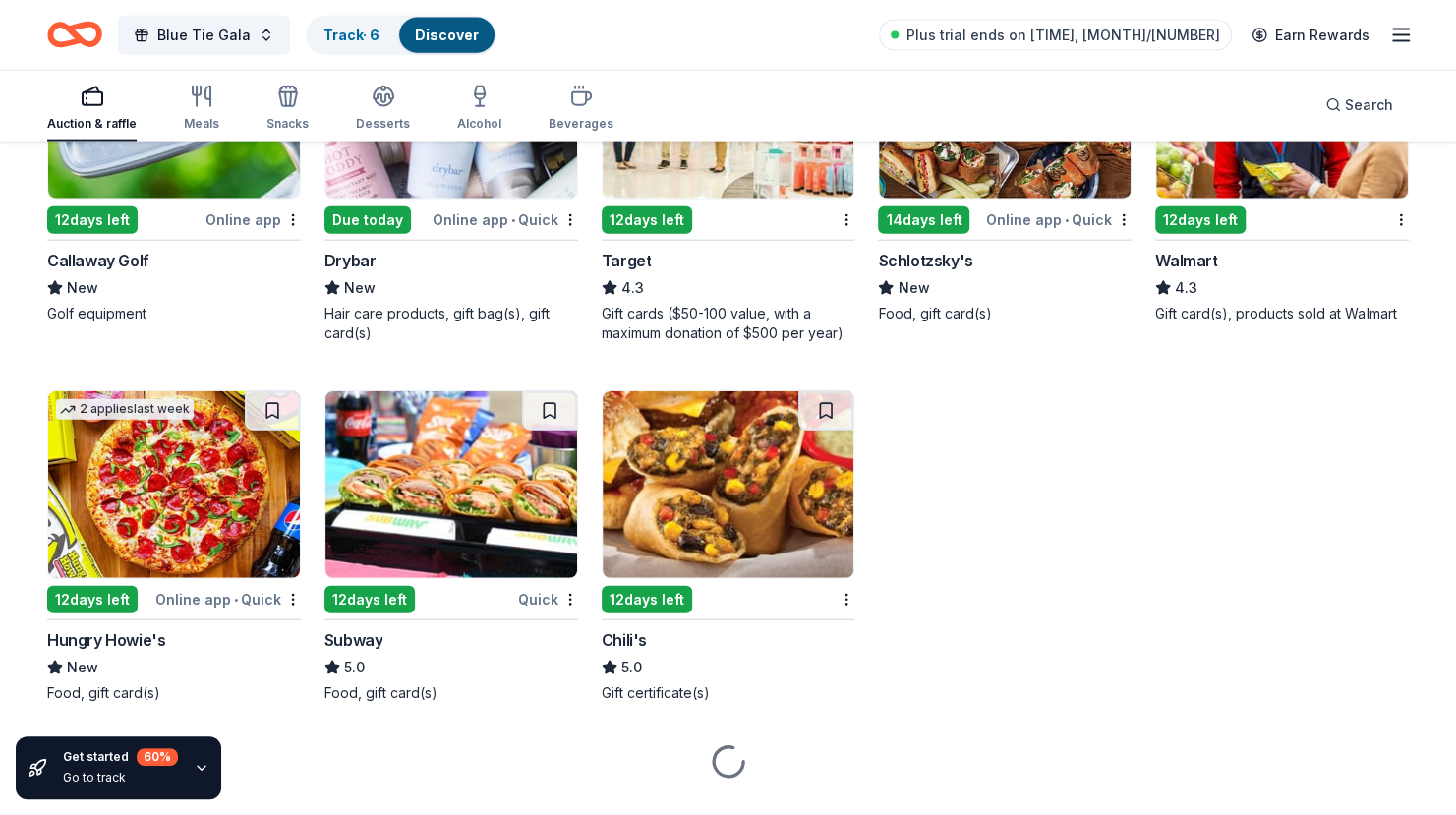 scroll, scrollTop: 7081, scrollLeft: 0, axis: vertical 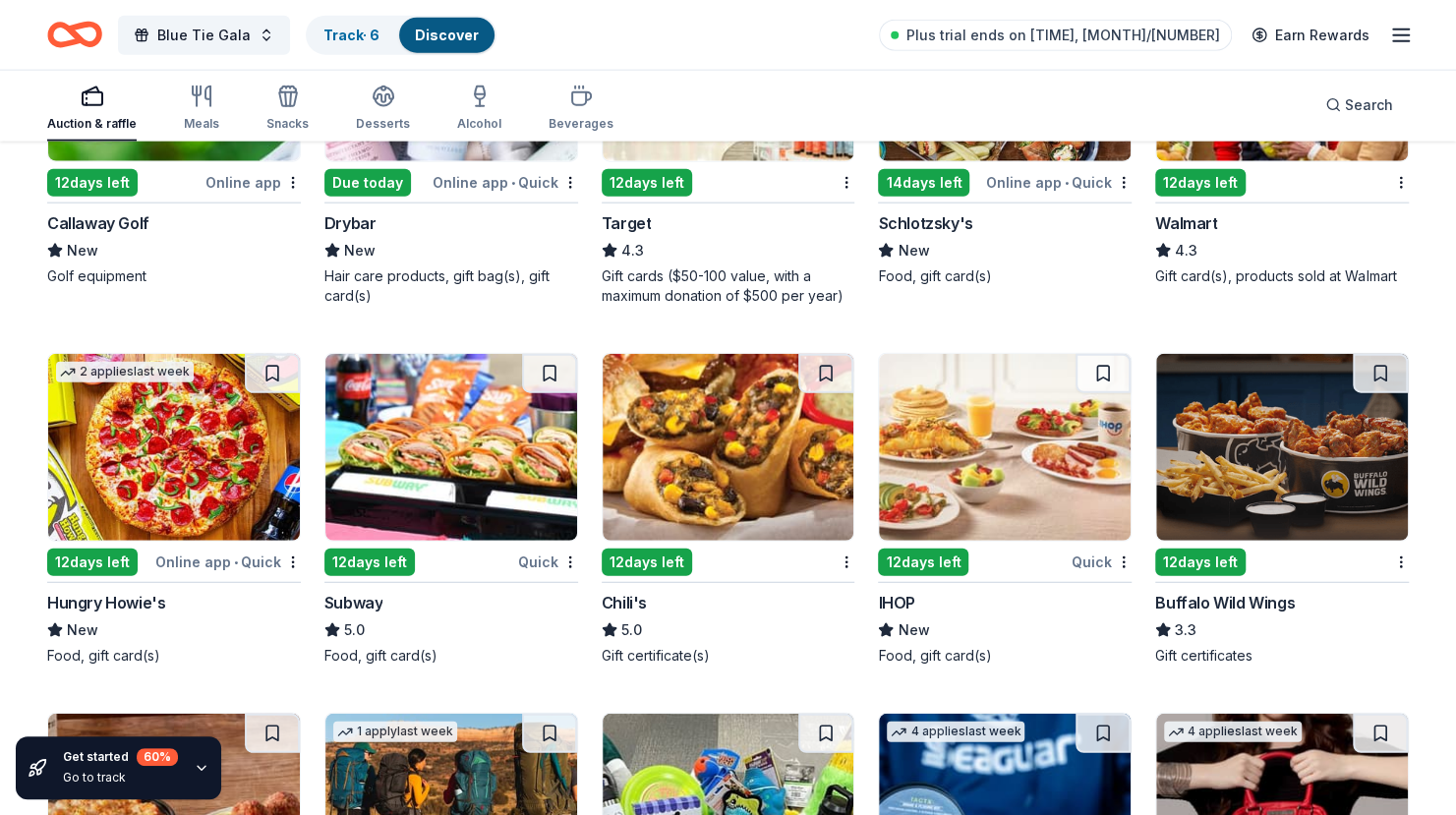 click on "12  days left" at bounding box center [647, 562] 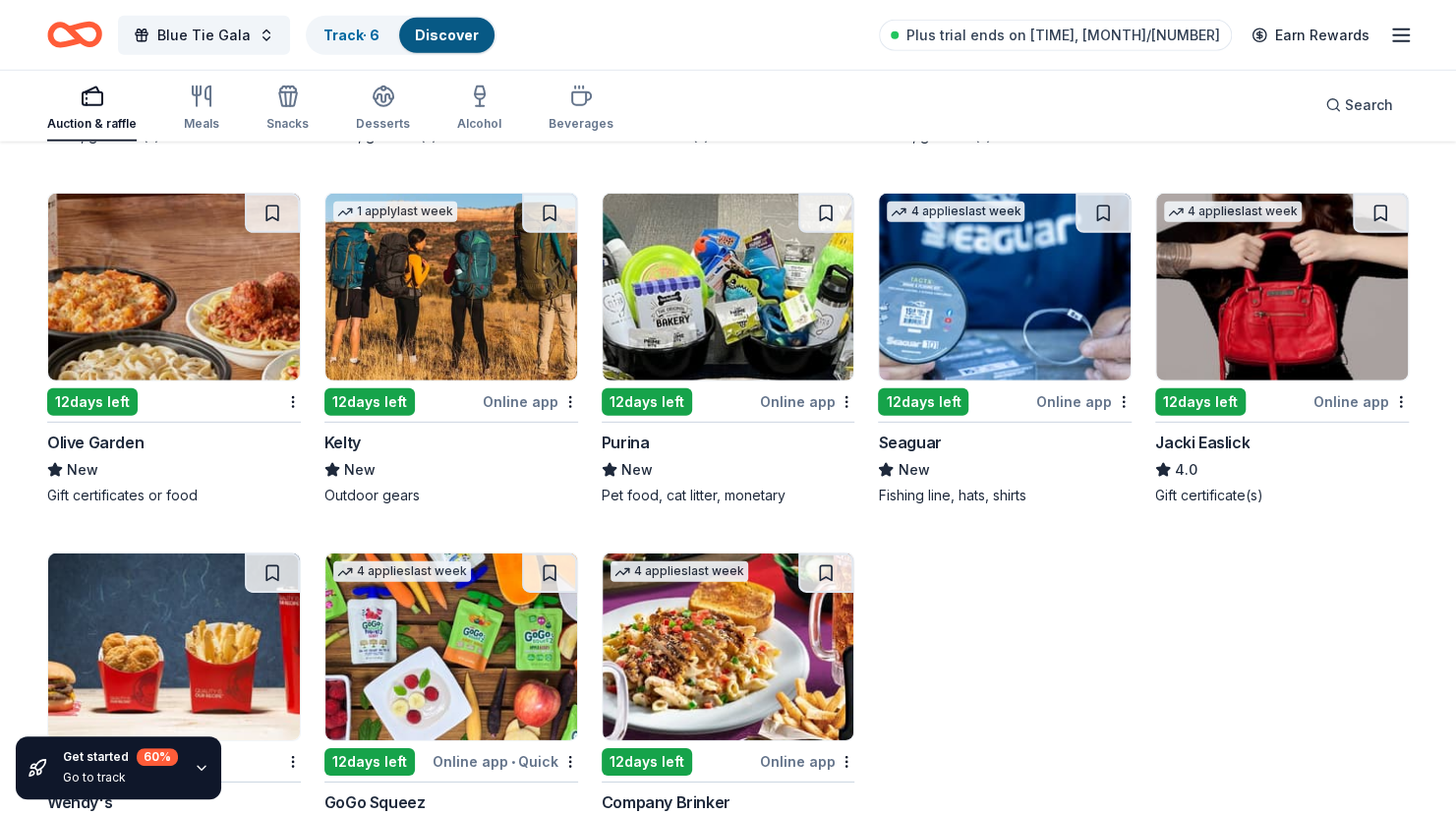 scroll, scrollTop: 7602, scrollLeft: 0, axis: vertical 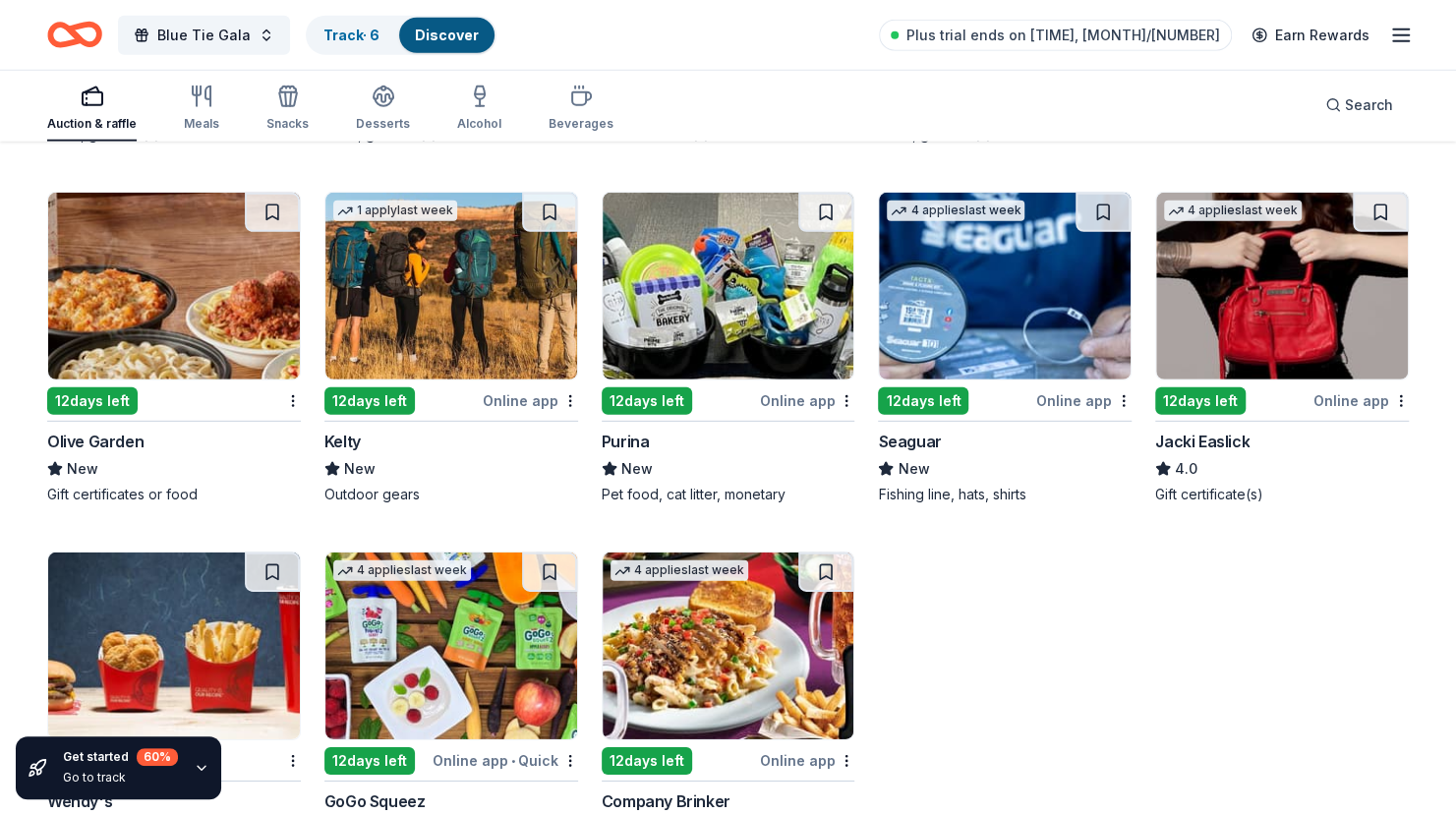 click at bounding box center [174, 286] 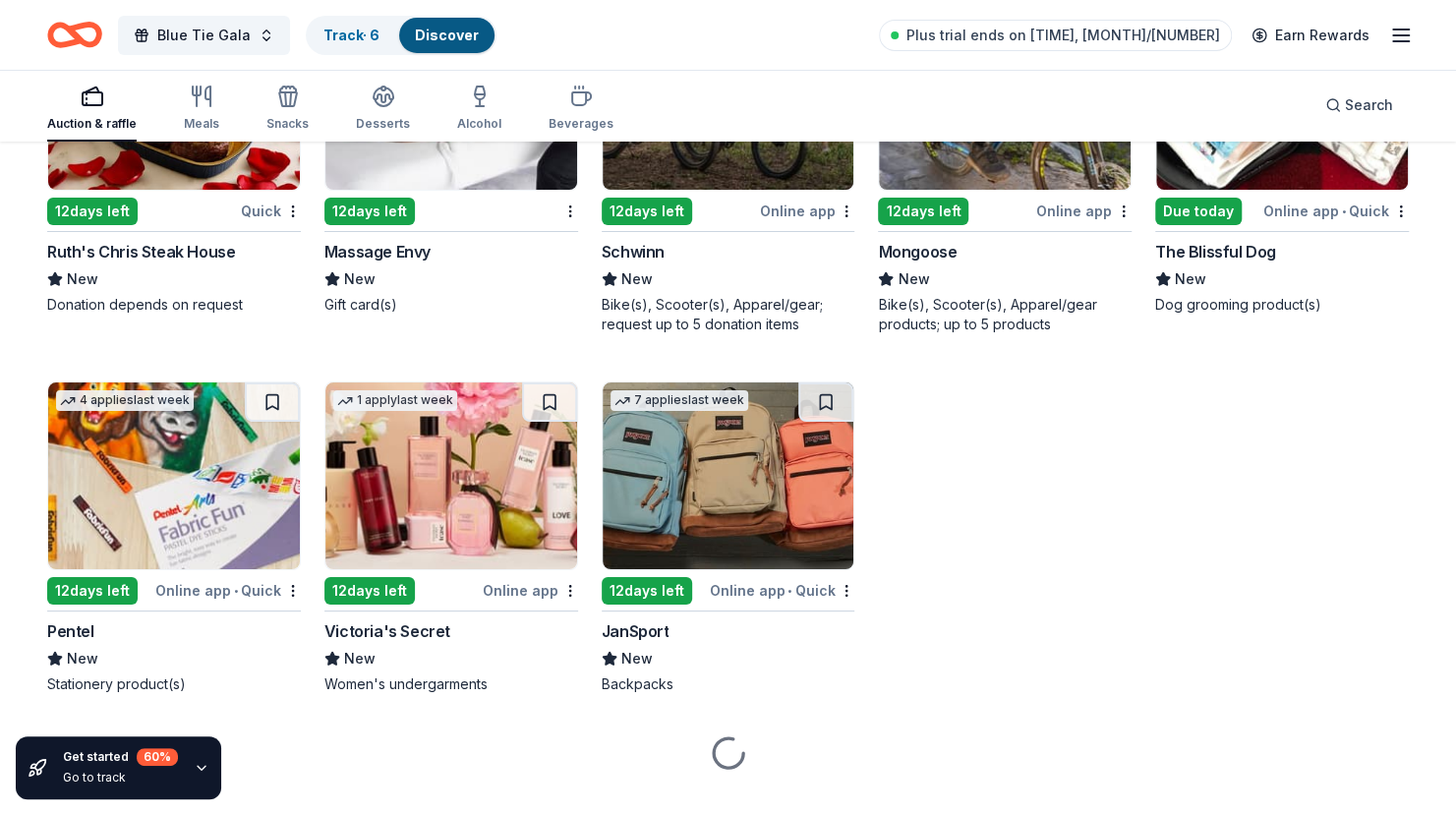 scroll, scrollTop: 8559, scrollLeft: 0, axis: vertical 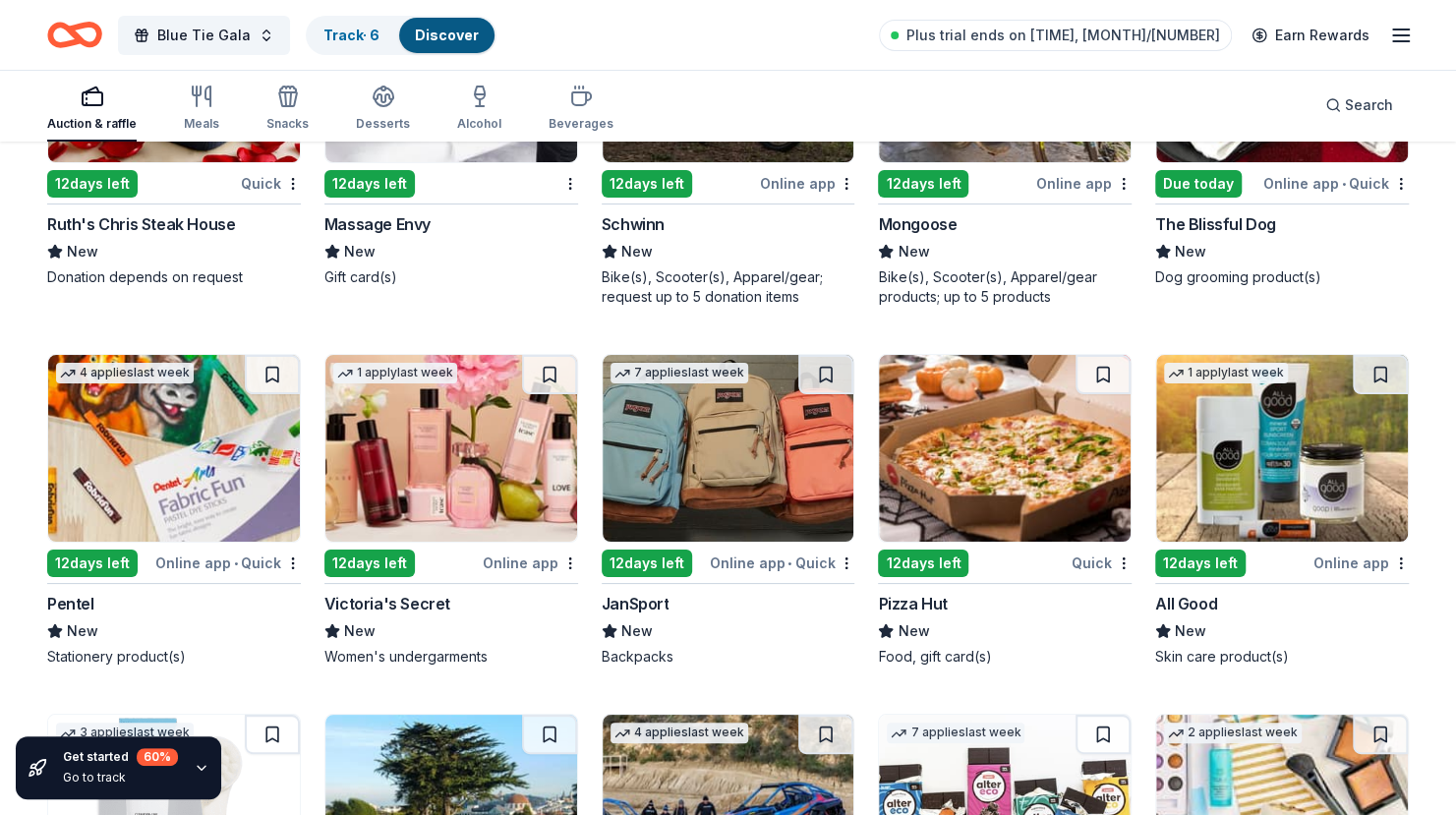 click at bounding box center [1005, 448] 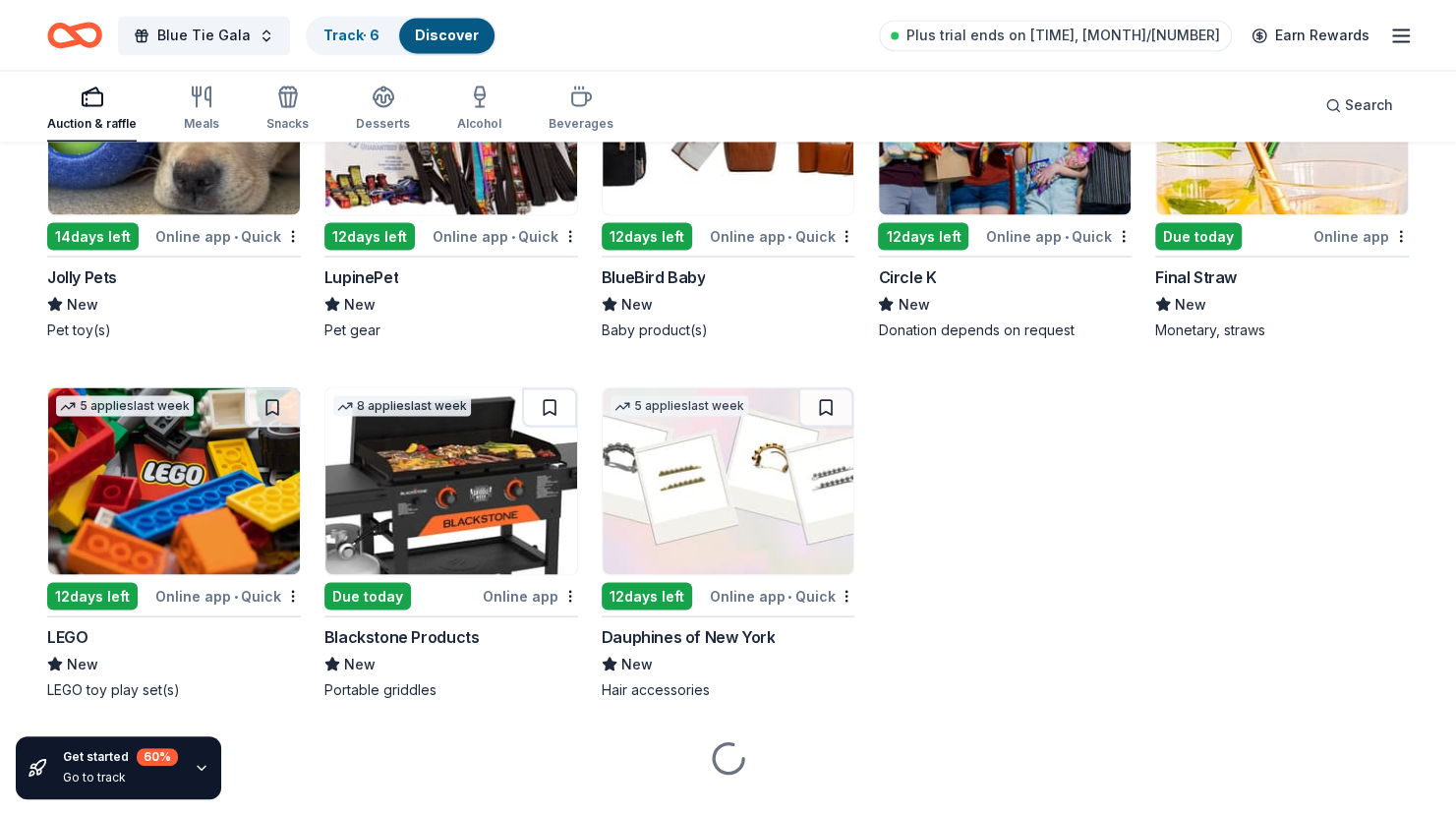 scroll, scrollTop: 10795, scrollLeft: 0, axis: vertical 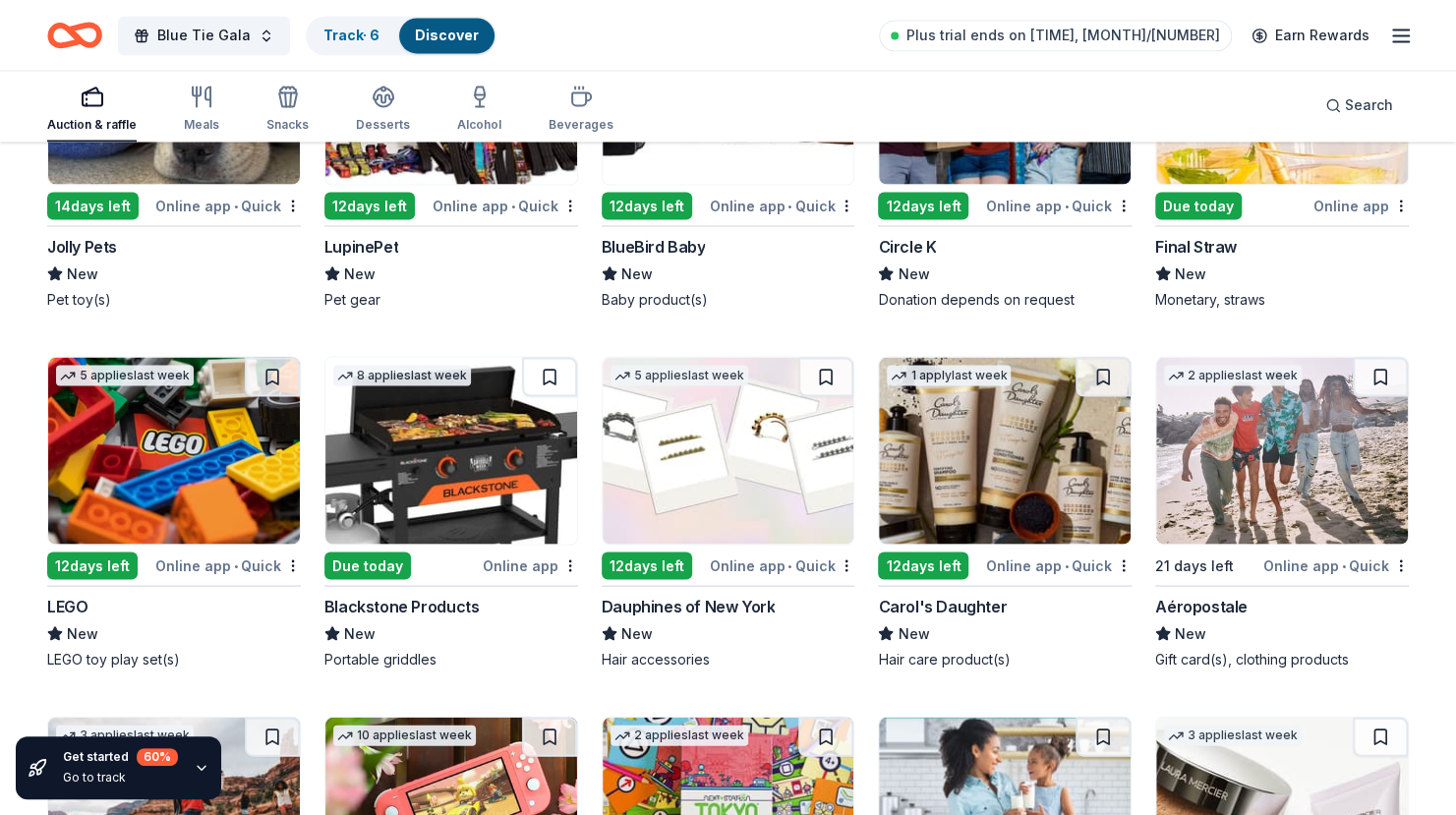 click at bounding box center [174, 450] 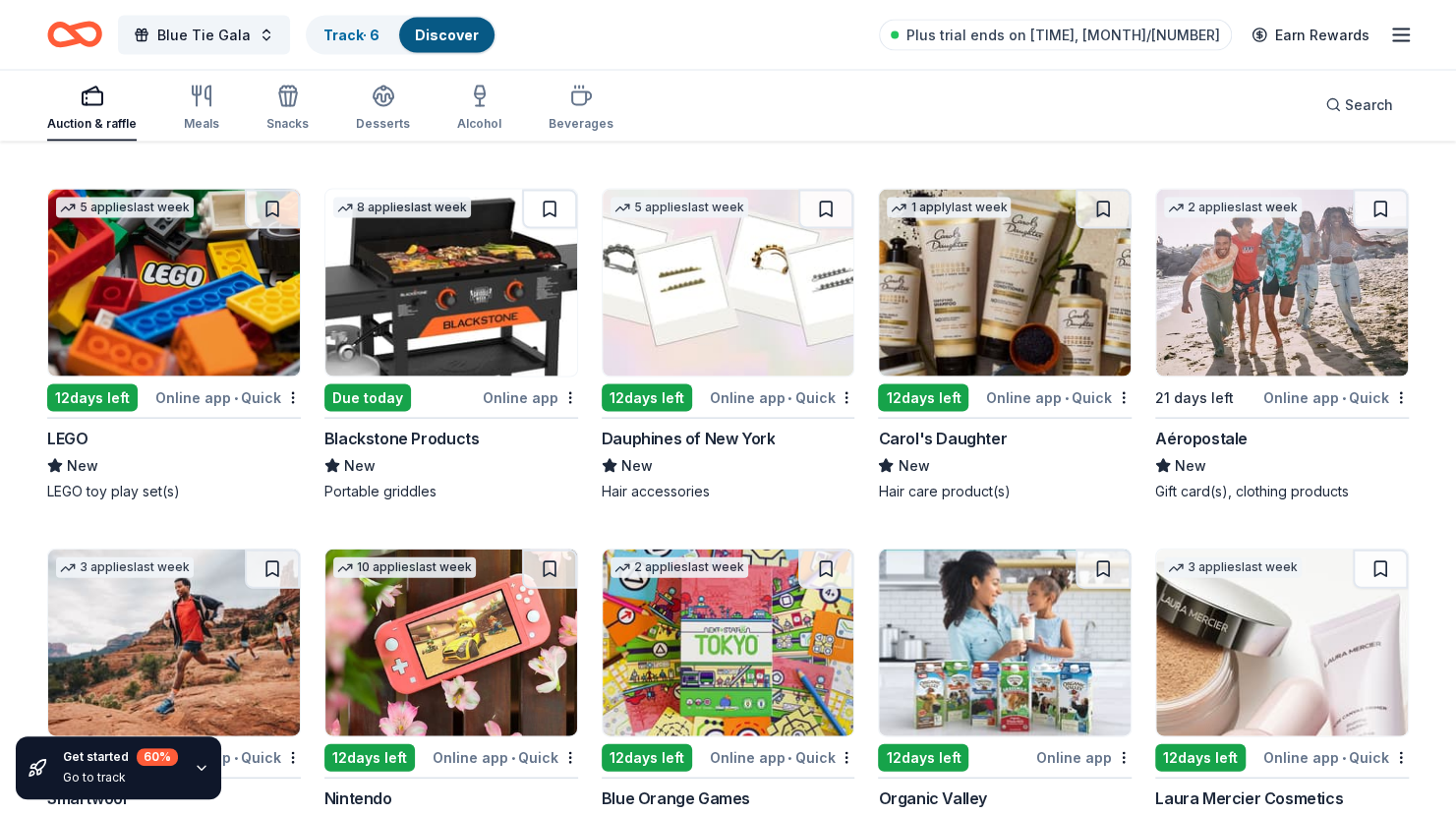 scroll, scrollTop: 10959, scrollLeft: 0, axis: vertical 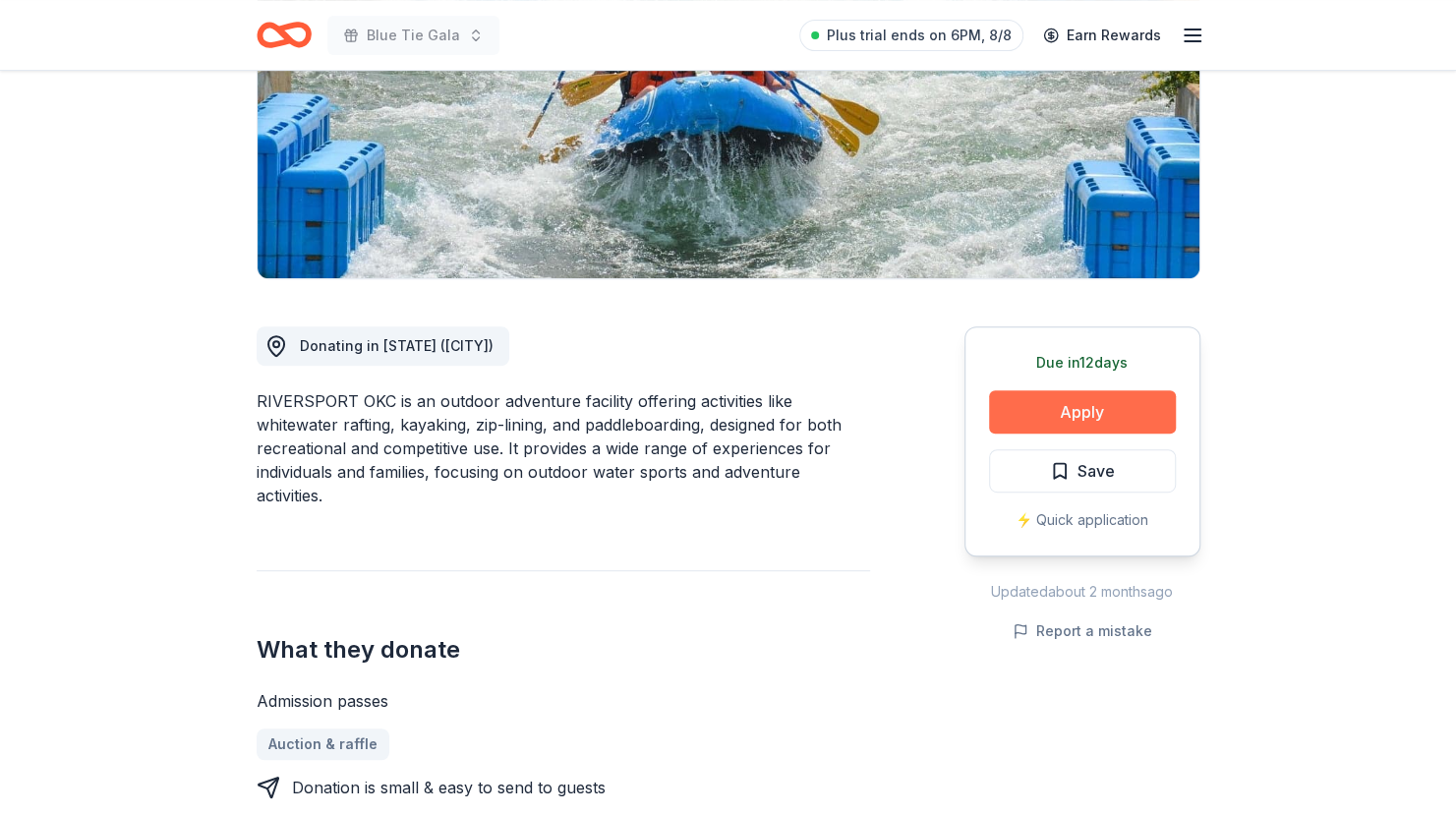 click on "Apply" at bounding box center (1082, 412) 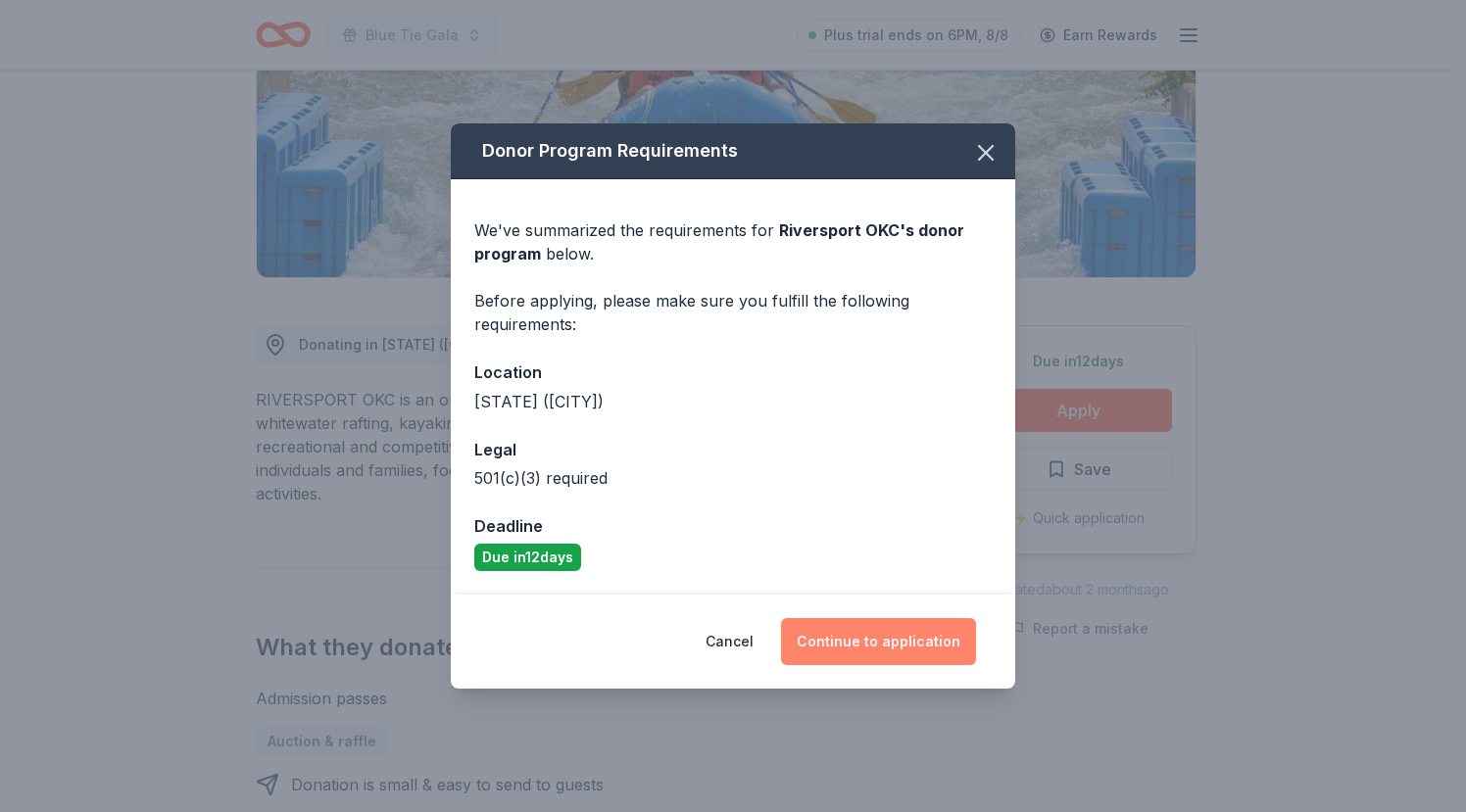 click on "Continue to application" at bounding box center [878, 642] 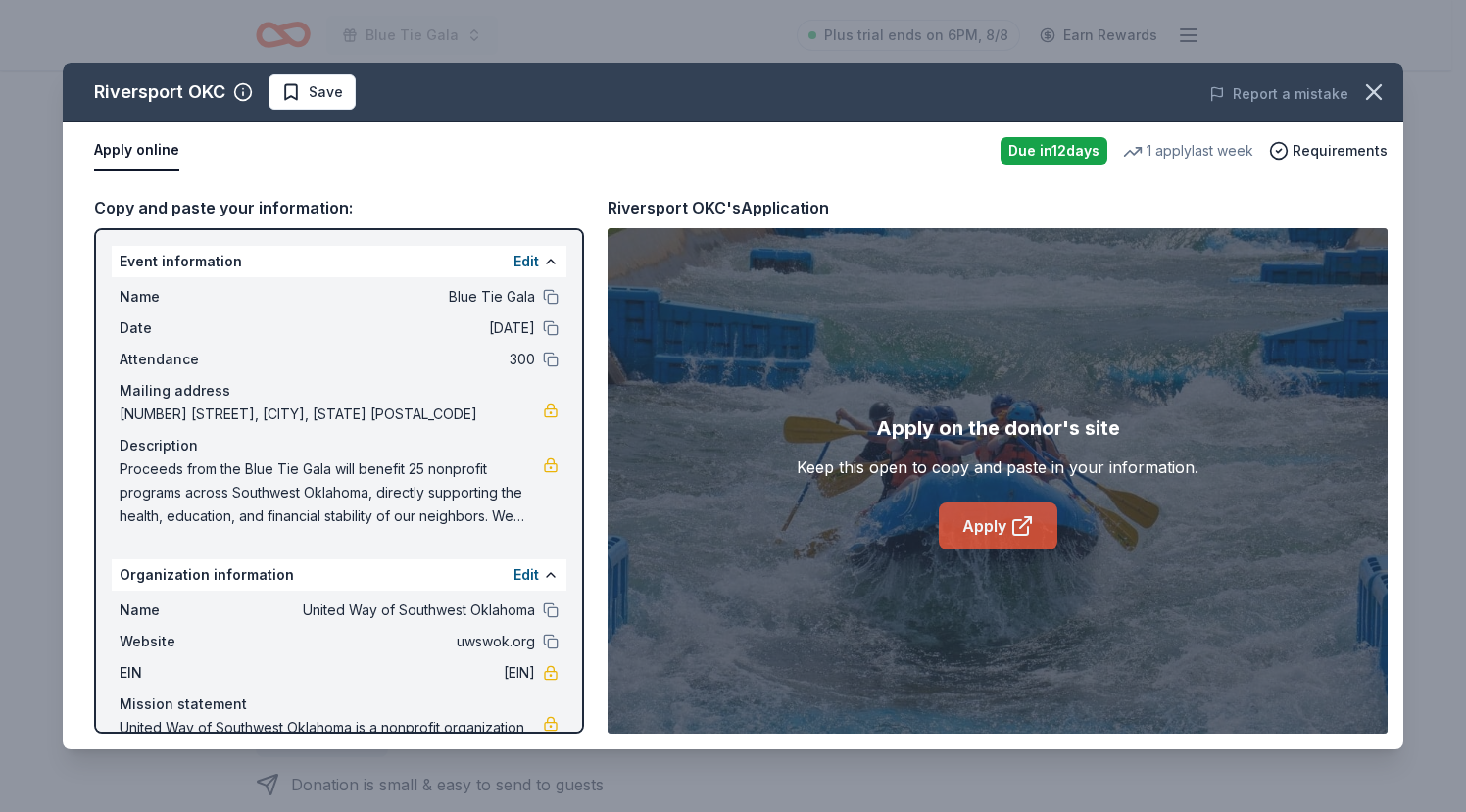 click on "Apply" at bounding box center [998, 526] 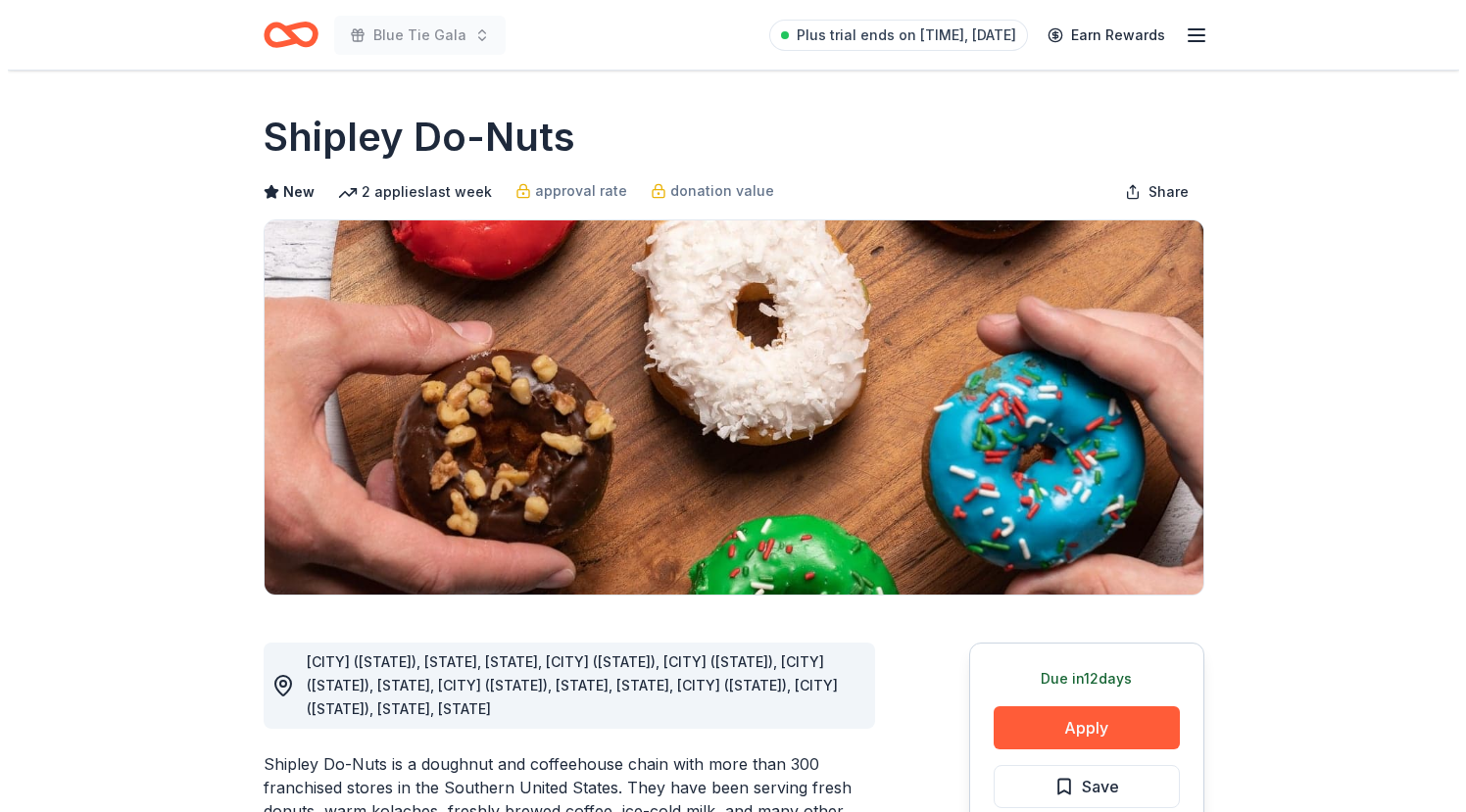 scroll, scrollTop: 0, scrollLeft: 0, axis: both 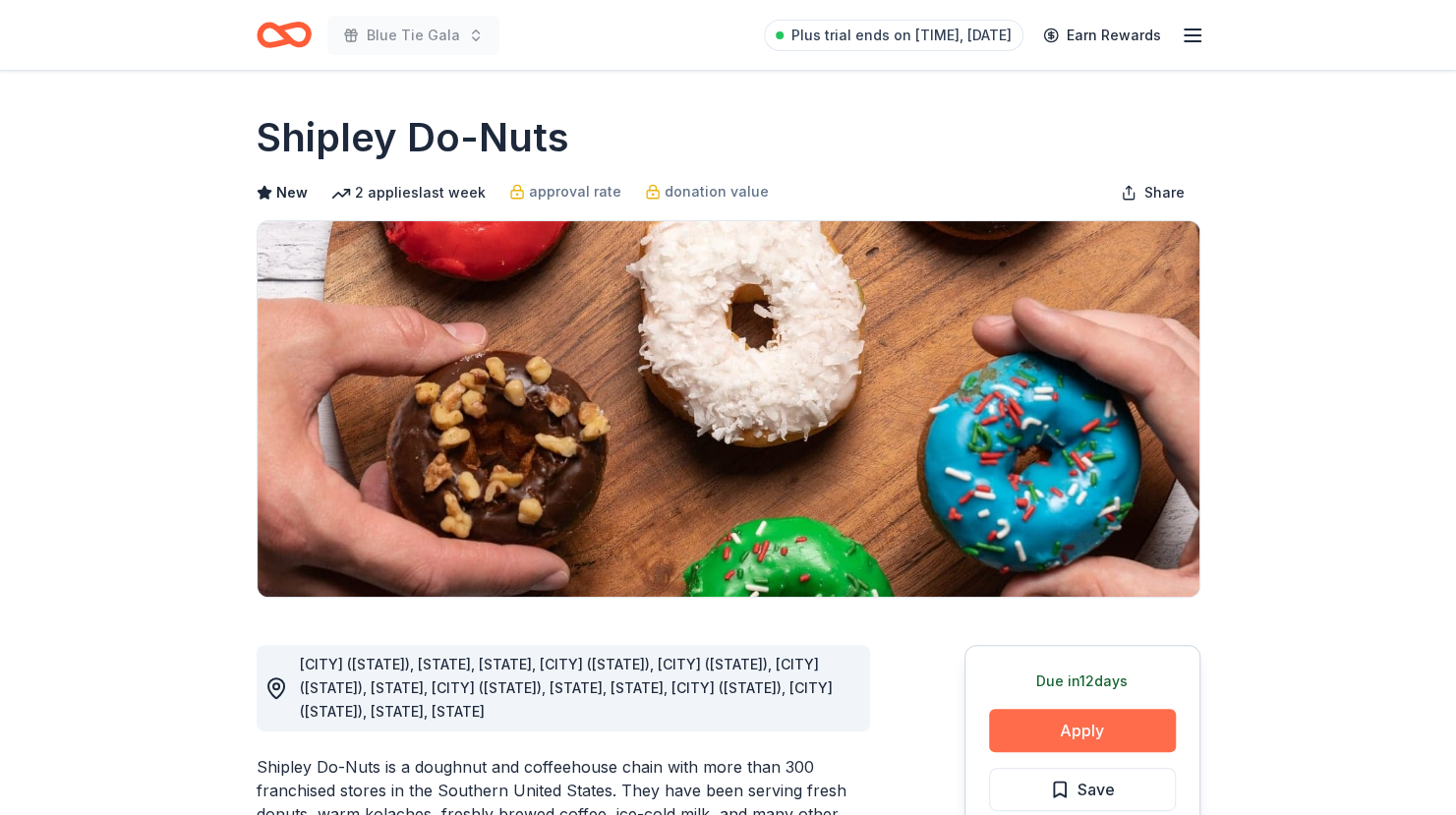 click on "Apply" at bounding box center (1082, 730) 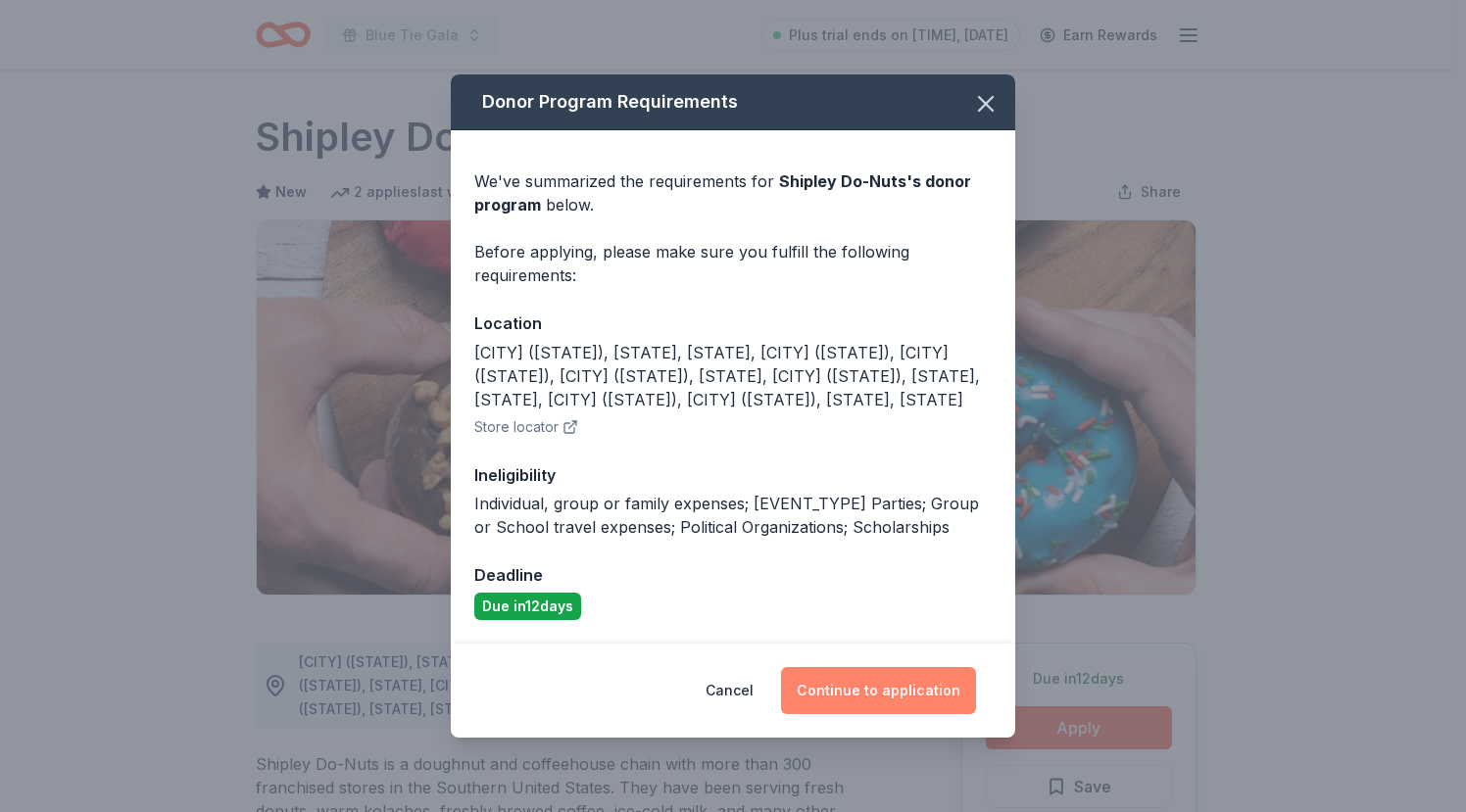click on "Continue to application" at bounding box center [878, 691] 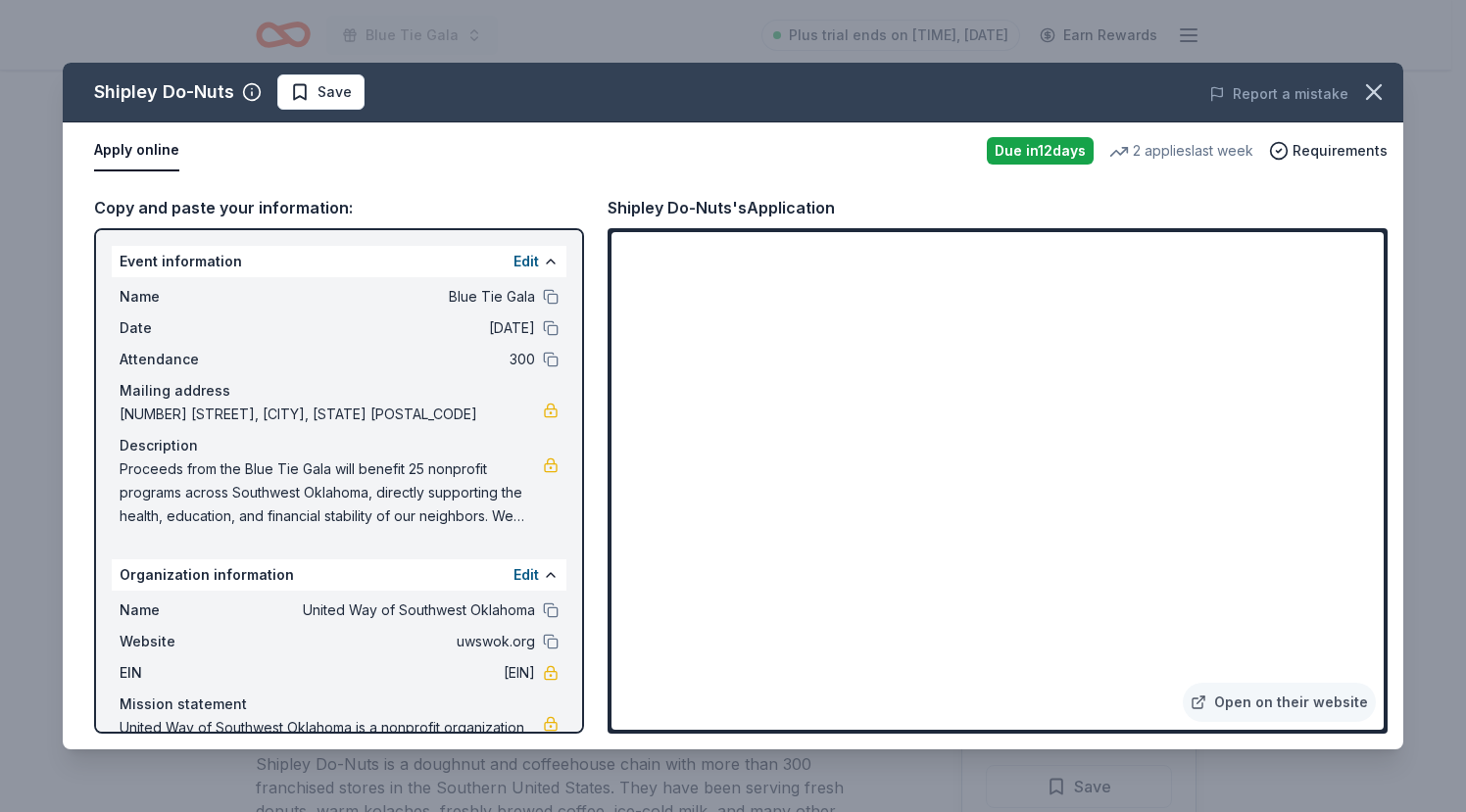click on "Due in  [NUMBER]  days" at bounding box center [1040, 151] 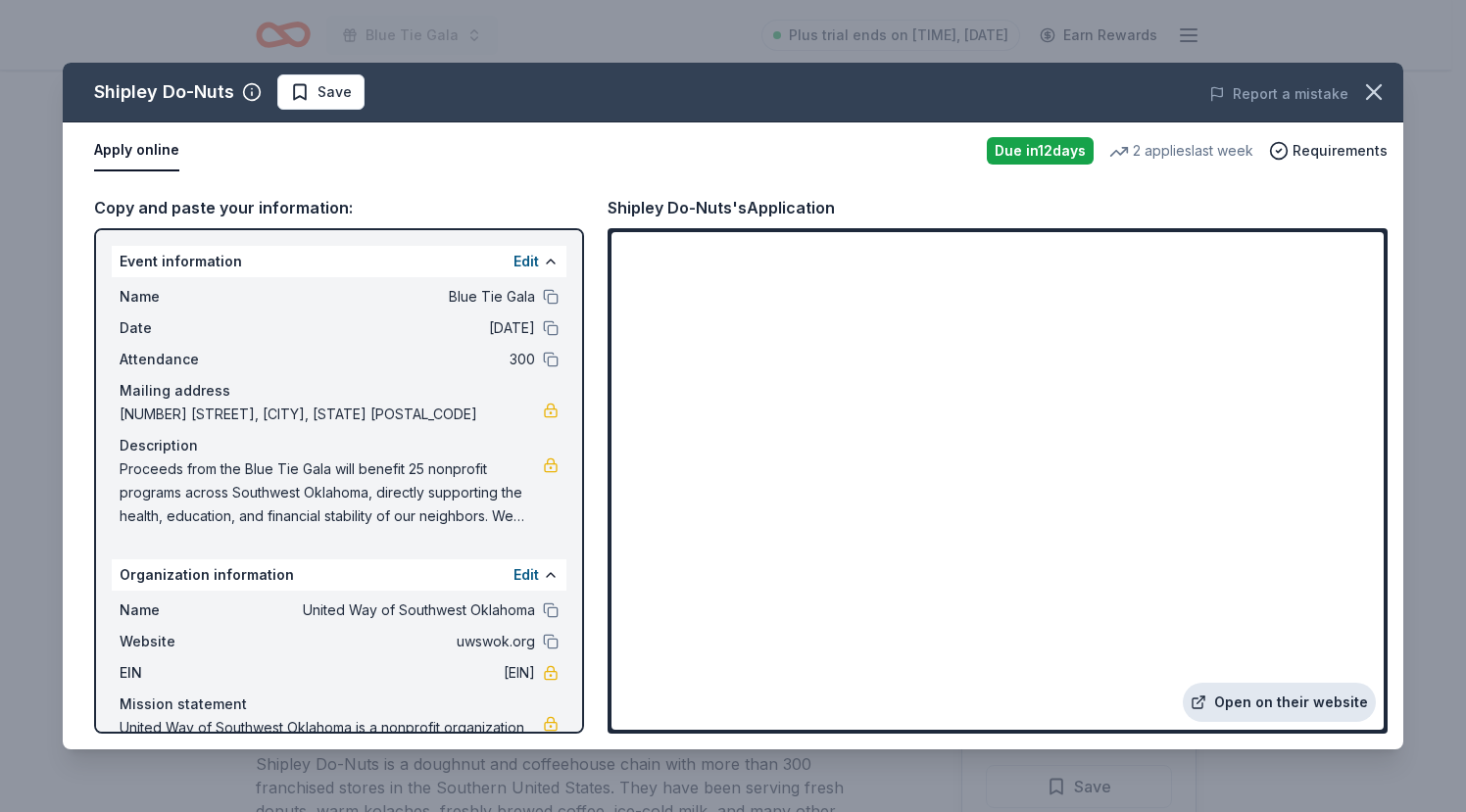 click on "Open on their website" at bounding box center (1279, 702) 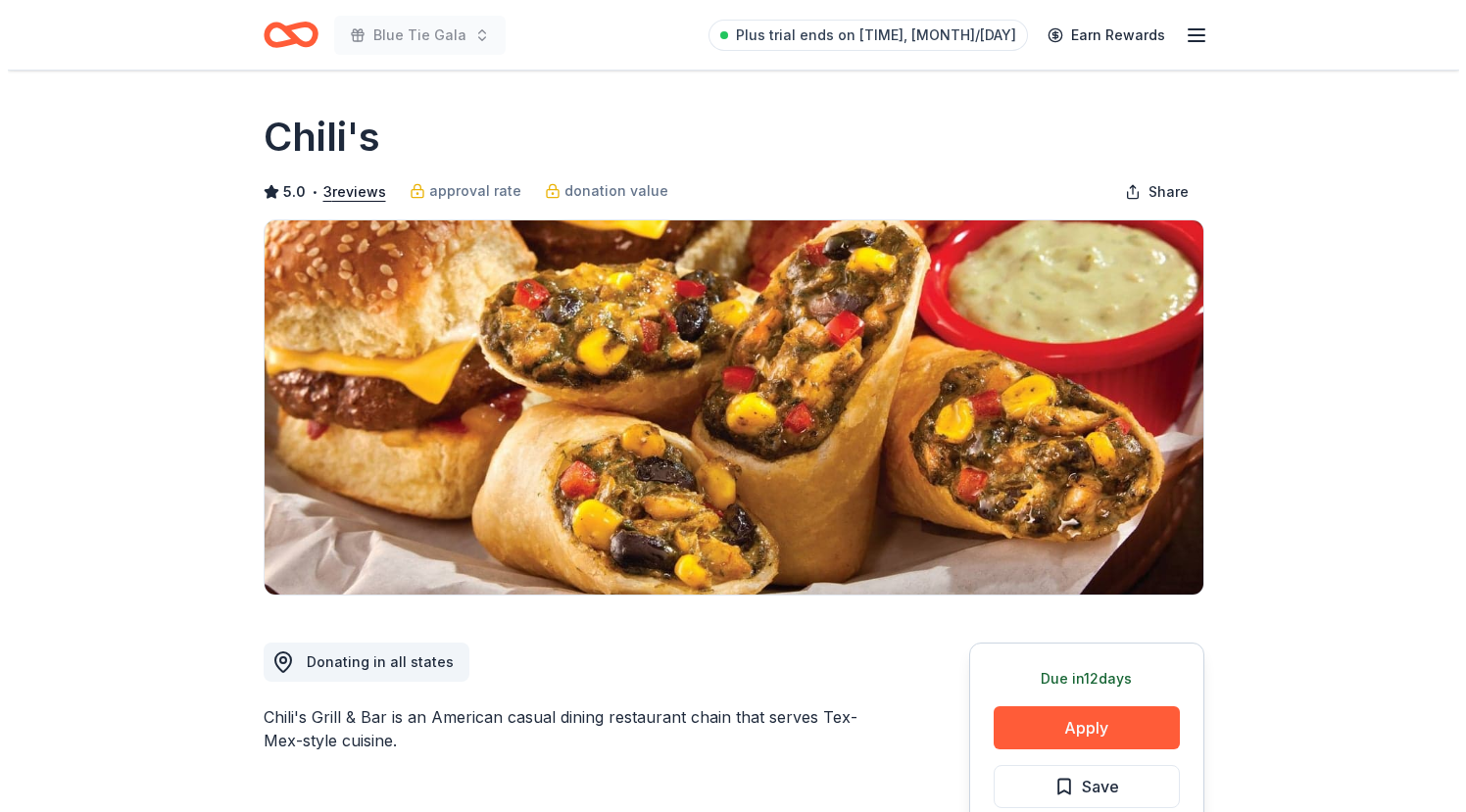 scroll, scrollTop: 0, scrollLeft: 0, axis: both 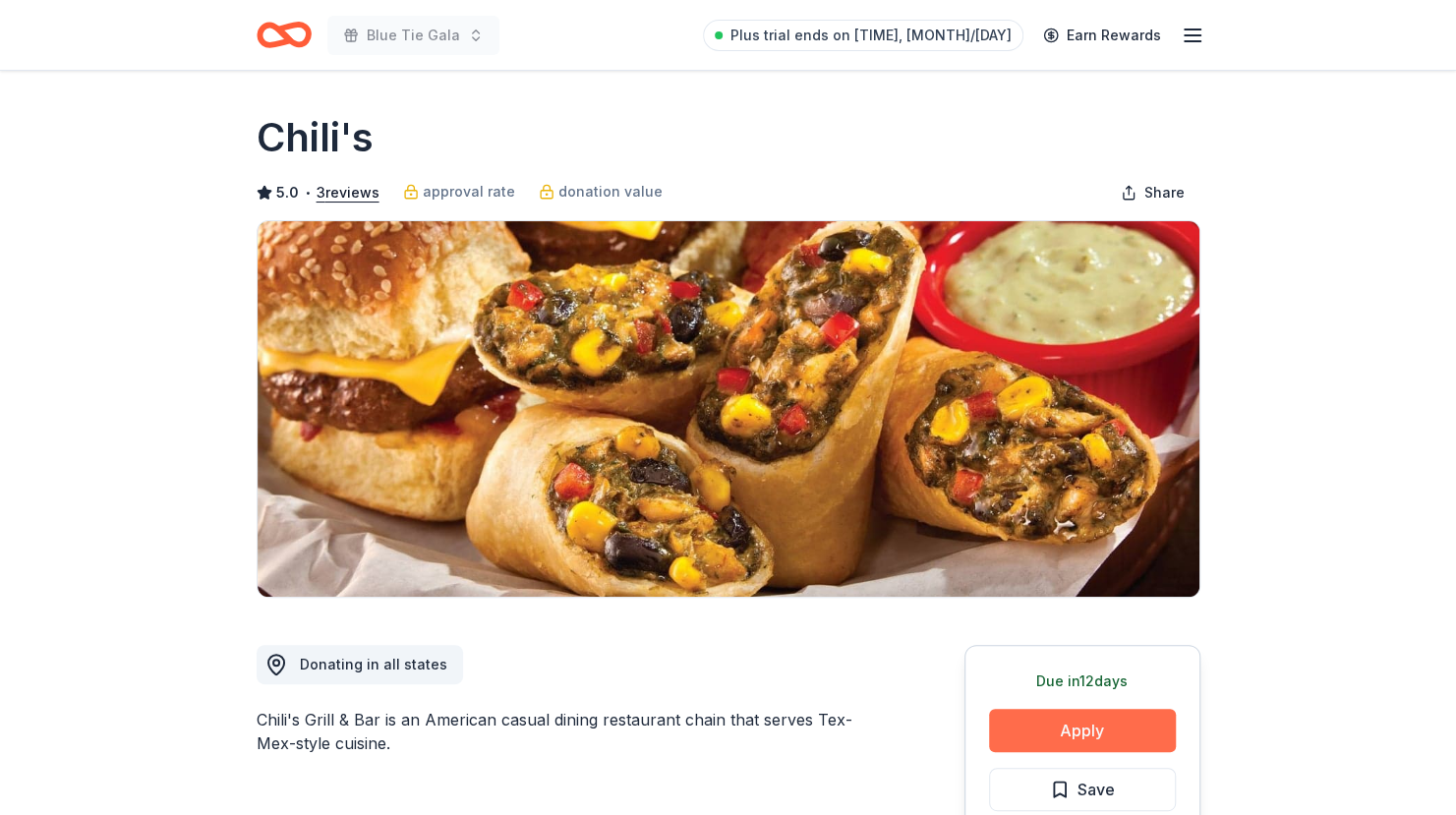click on "Apply" at bounding box center [1082, 730] 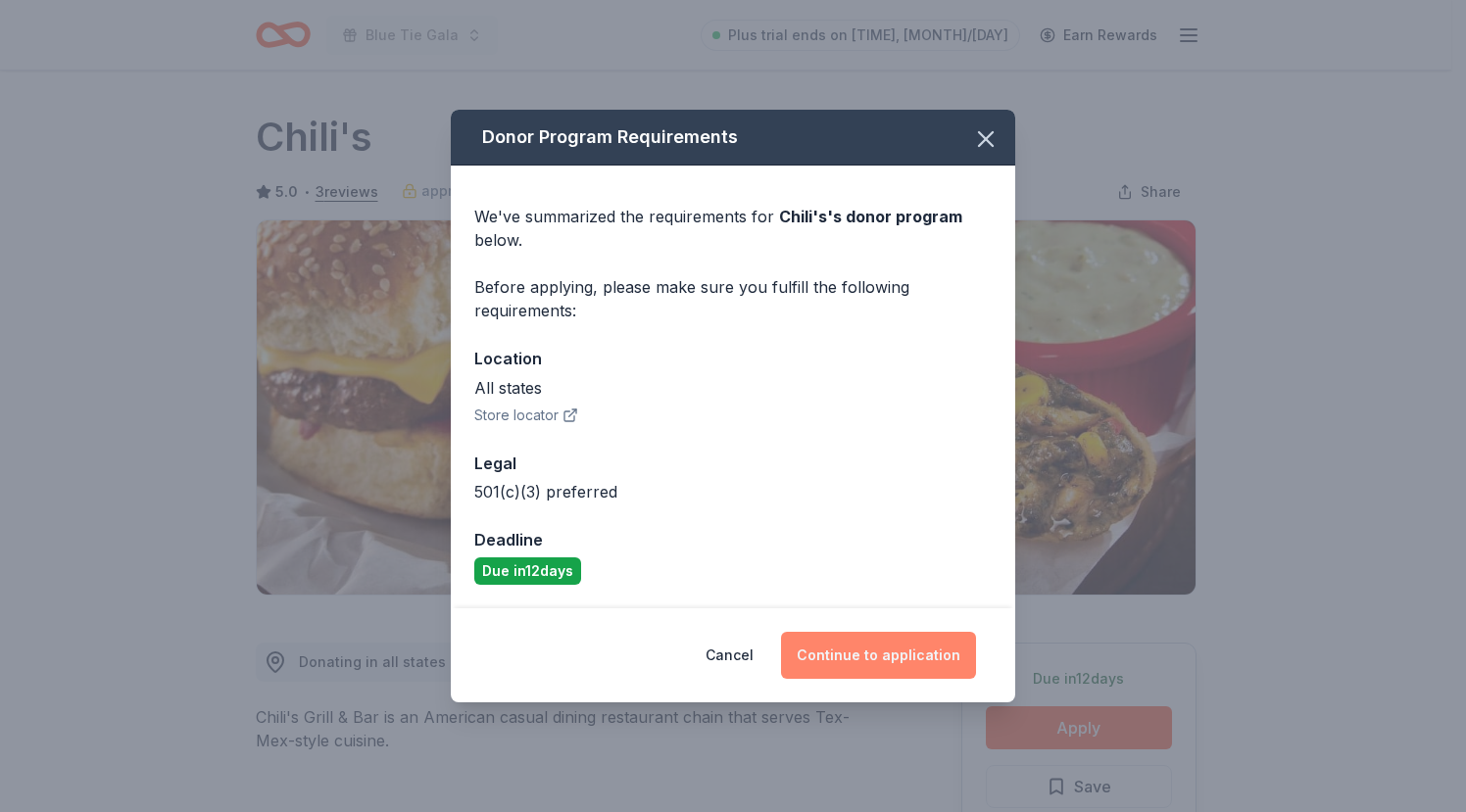 click on "Continue to application" at bounding box center (878, 655) 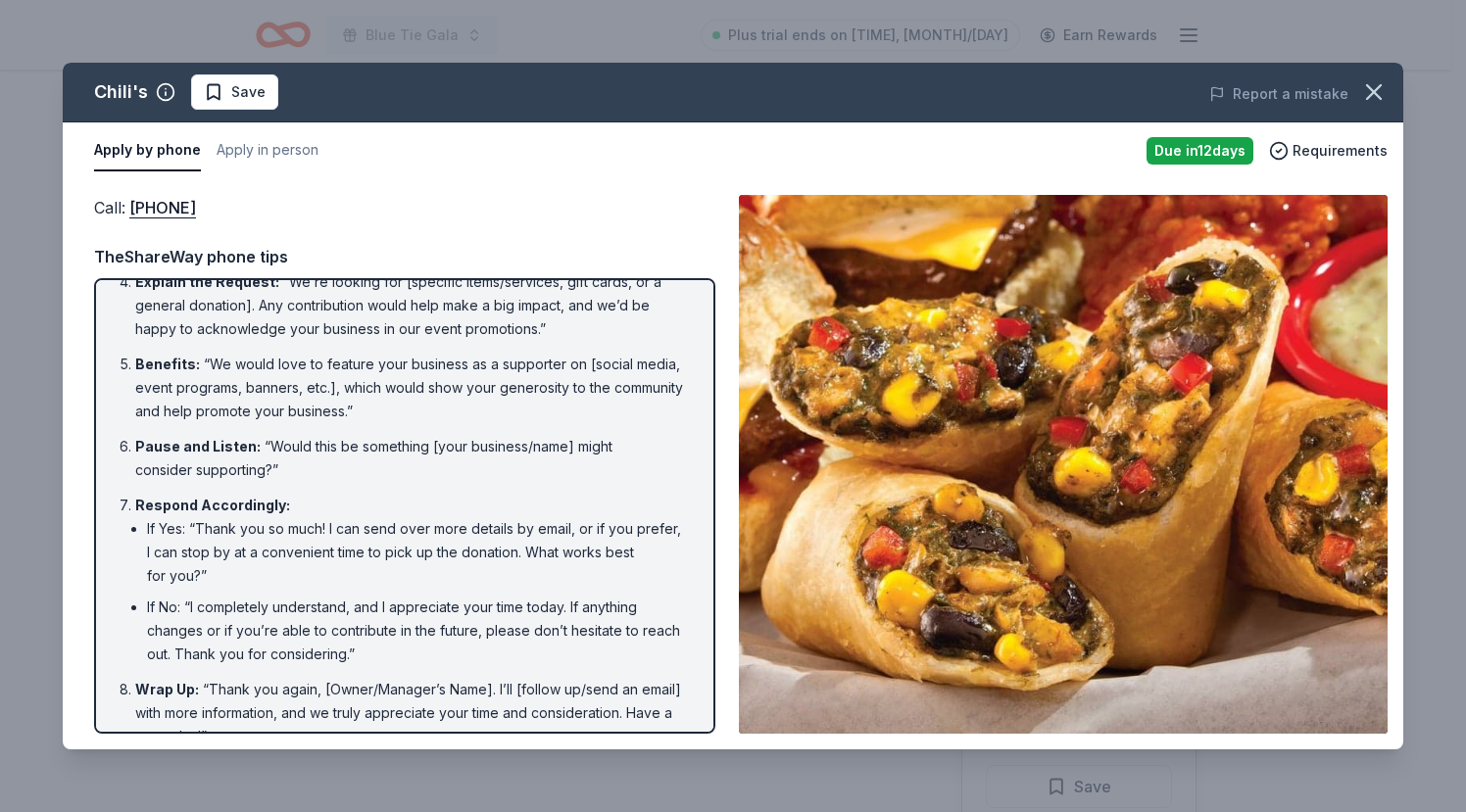 scroll, scrollTop: 274, scrollLeft: 0, axis: vertical 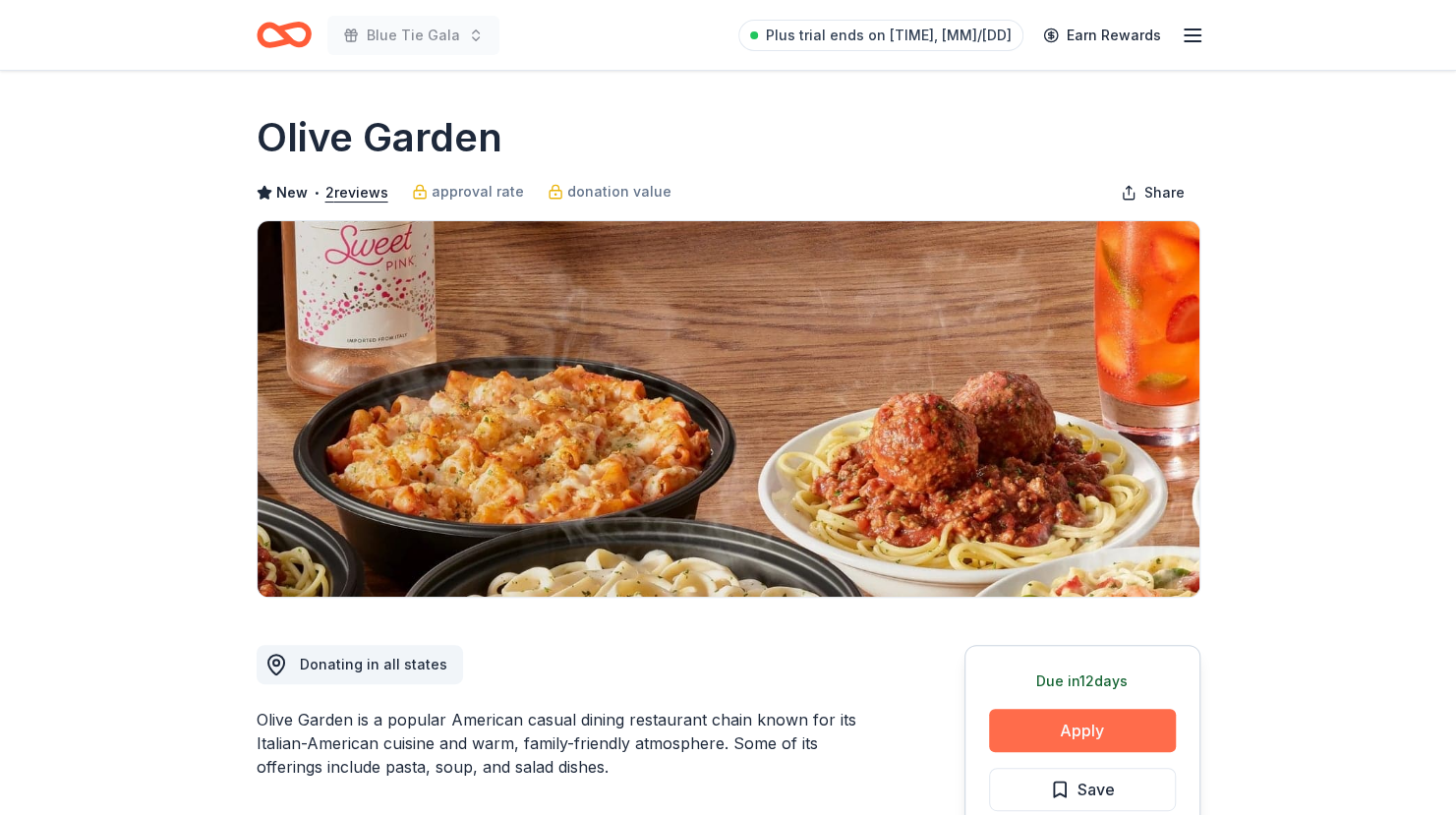 click on "Apply" at bounding box center [1082, 730] 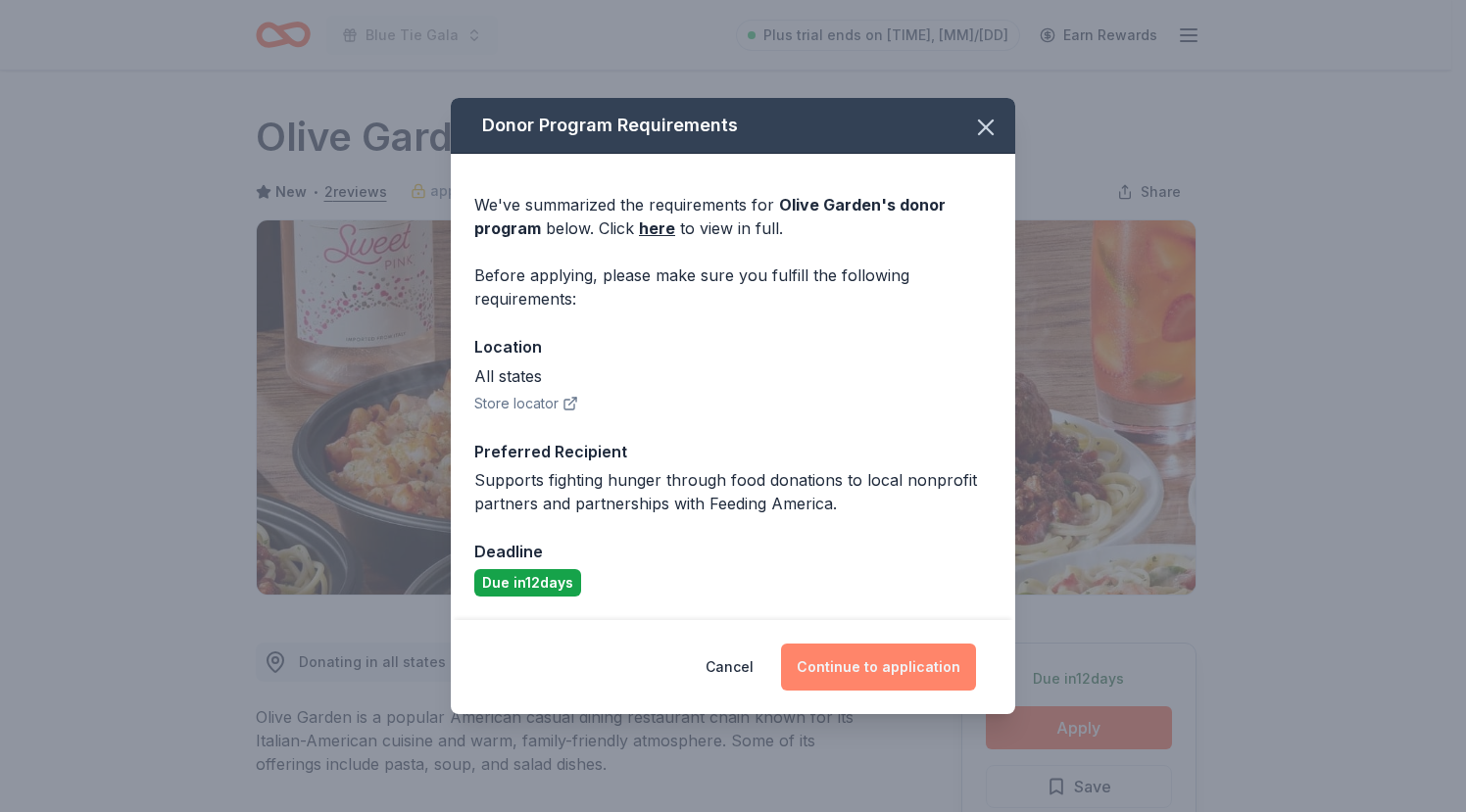click on "Continue to application" at bounding box center [878, 667] 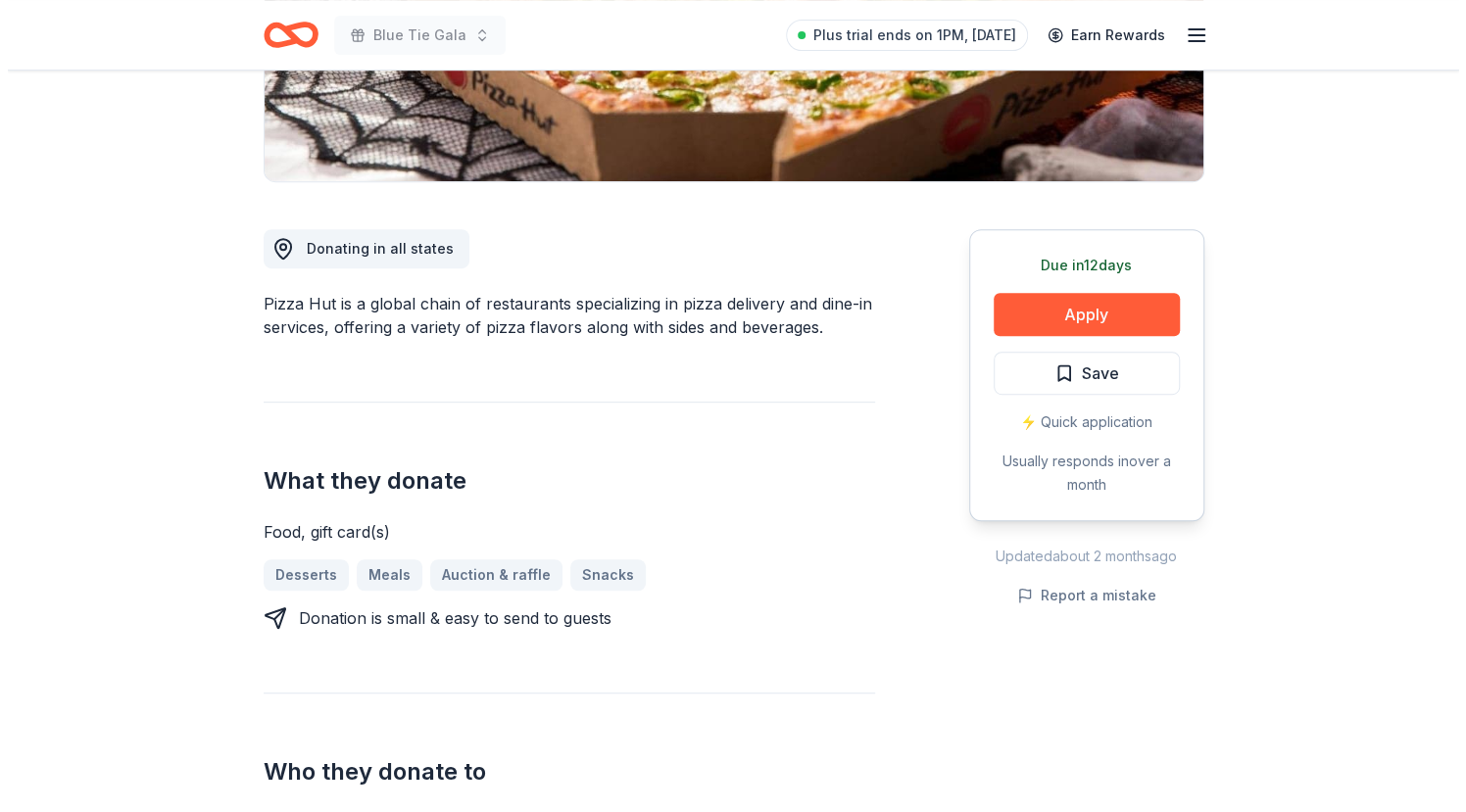 scroll, scrollTop: 419, scrollLeft: 0, axis: vertical 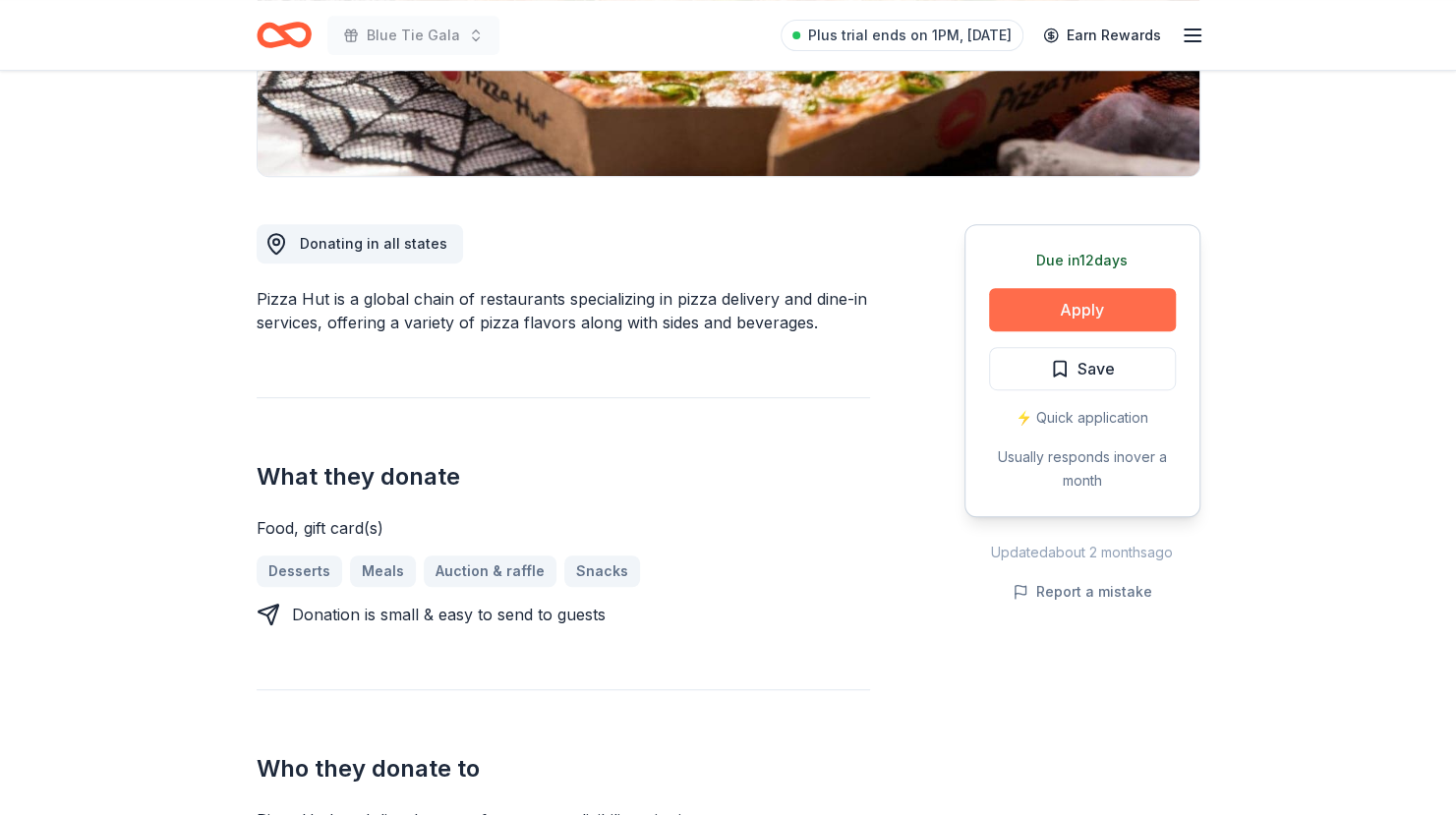 click on "Apply" at bounding box center (1082, 310) 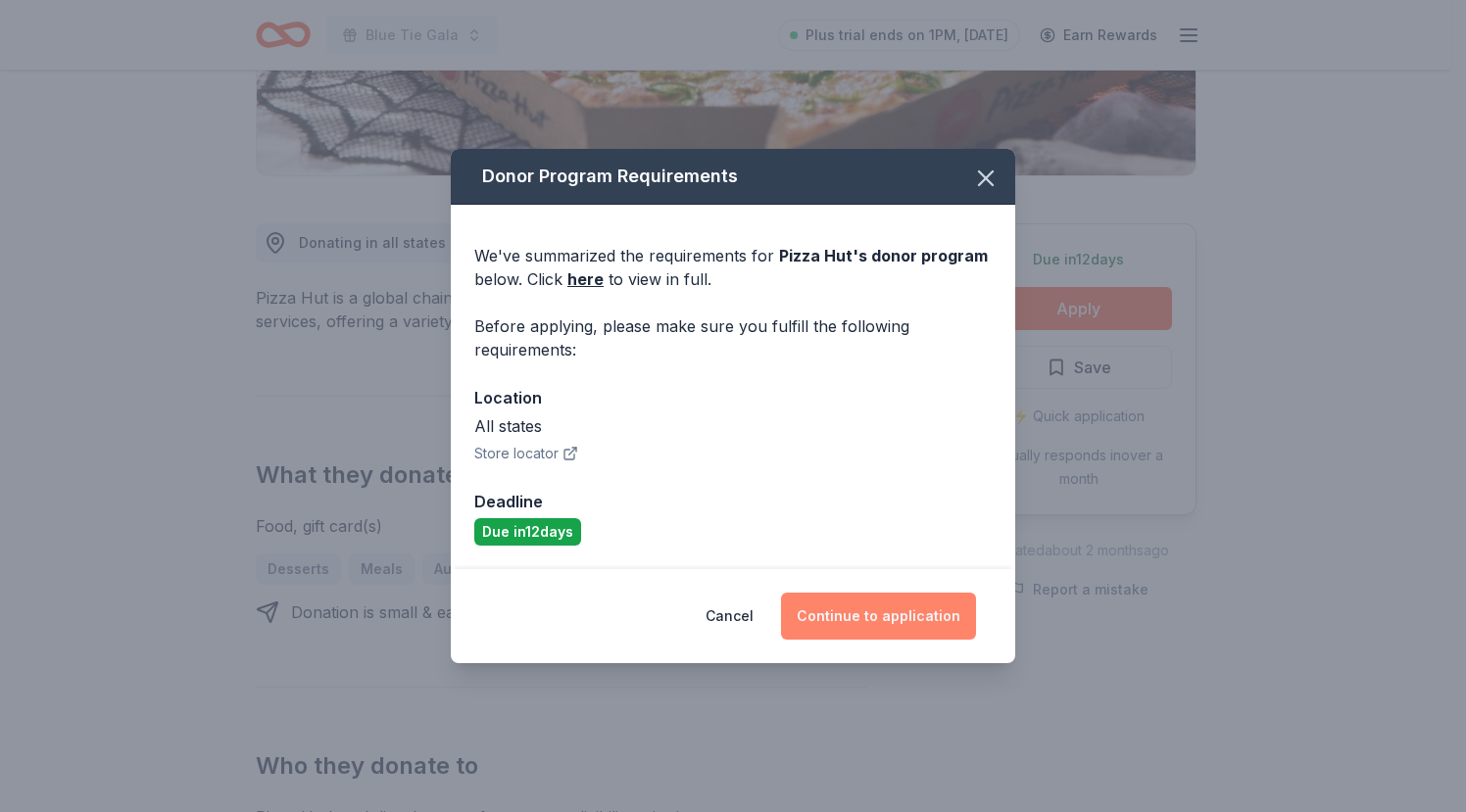 click on "Continue to application" at bounding box center (878, 616) 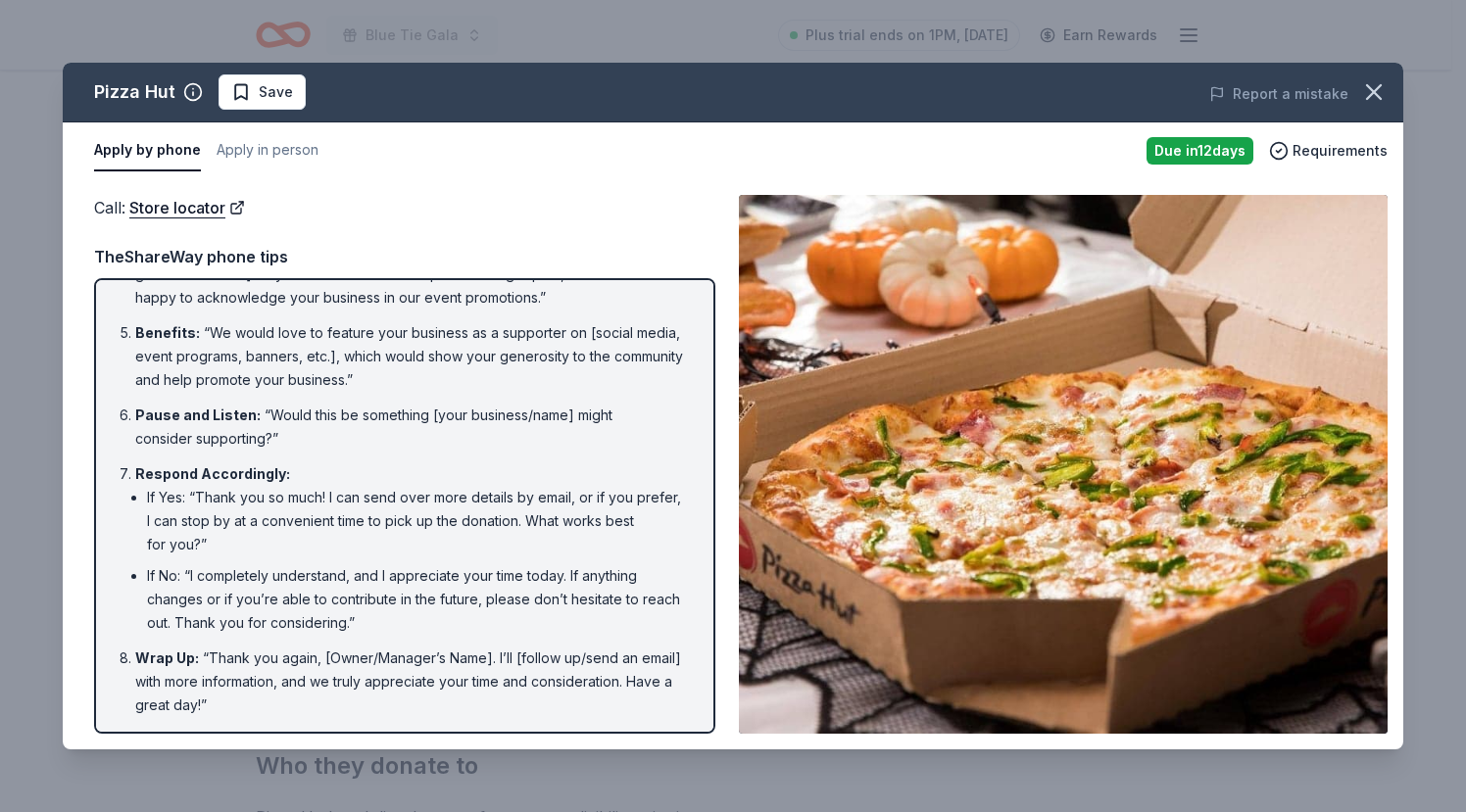 scroll, scrollTop: 0, scrollLeft: 0, axis: both 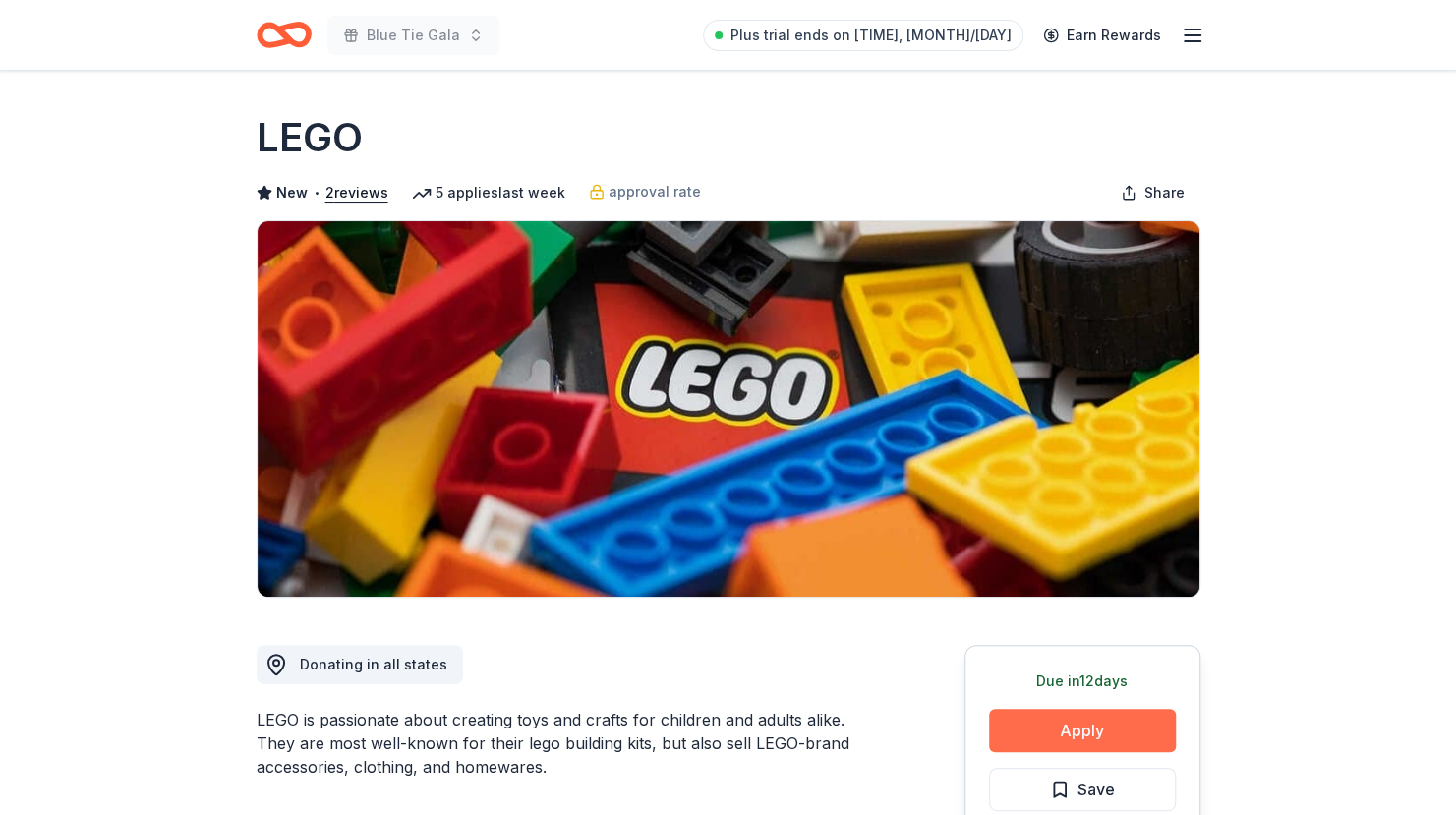 click on "Apply" at bounding box center [1082, 730] 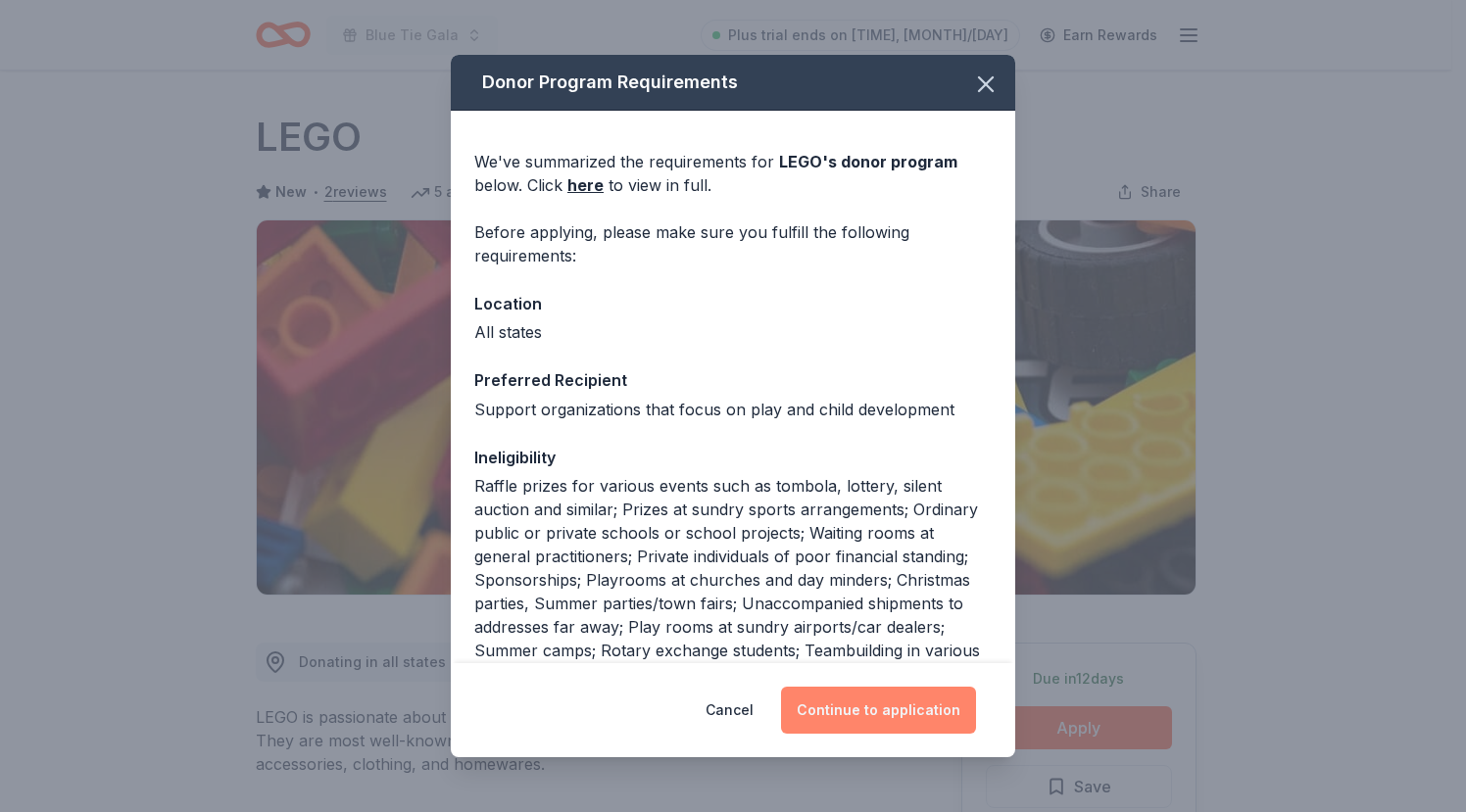 click on "Continue to application" at bounding box center (878, 710) 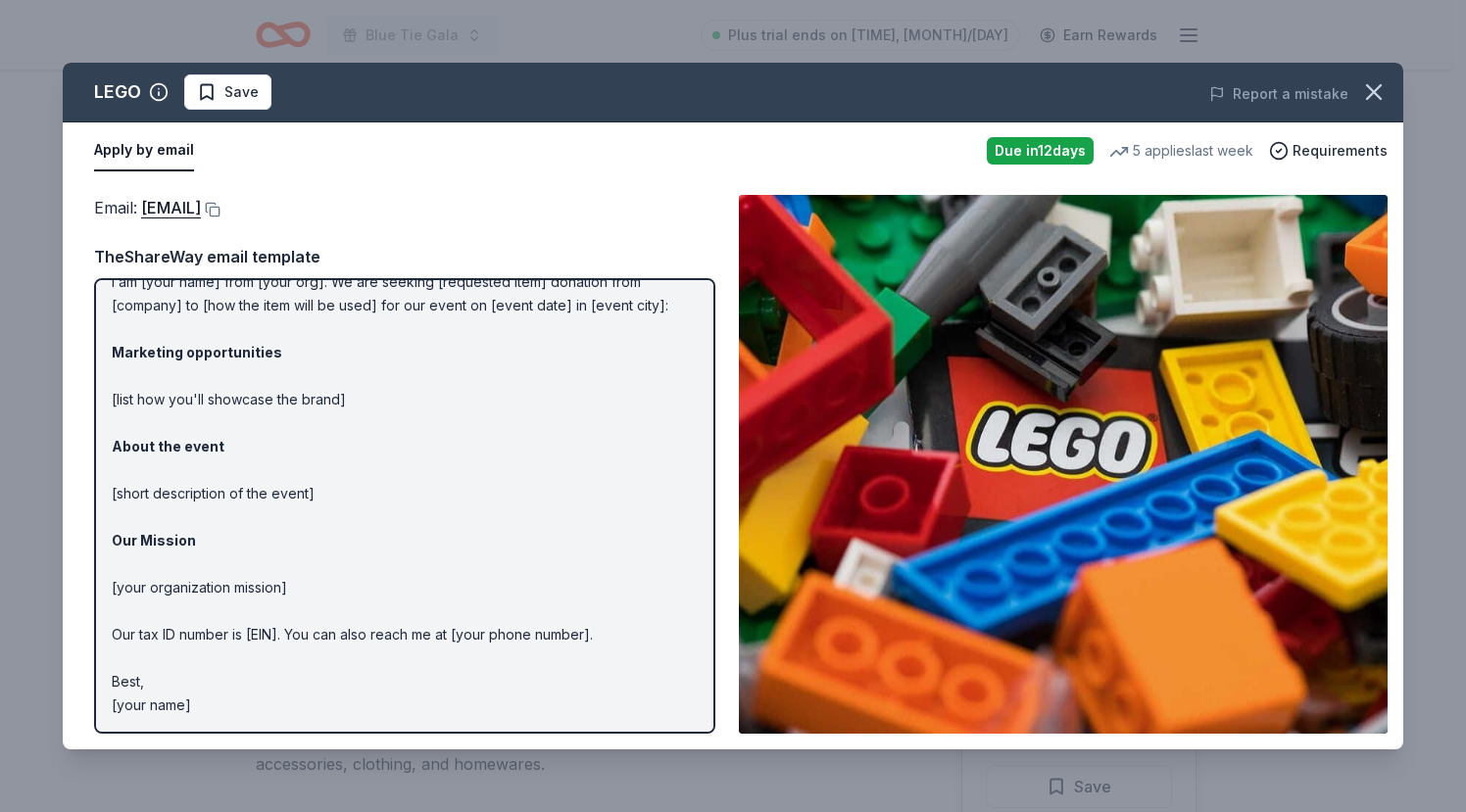 scroll, scrollTop: 0, scrollLeft: 0, axis: both 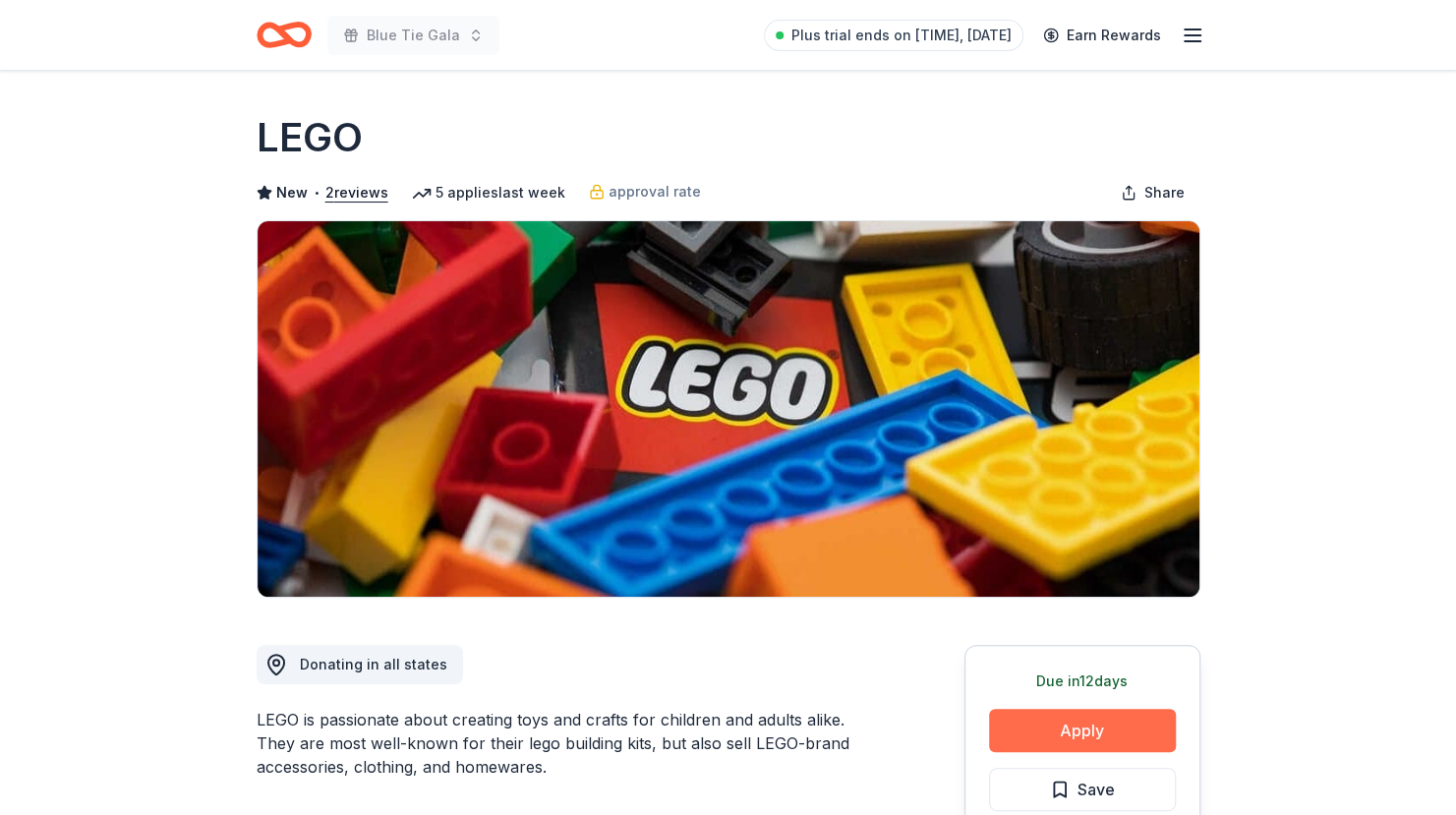 click on "Apply" at bounding box center (1082, 730) 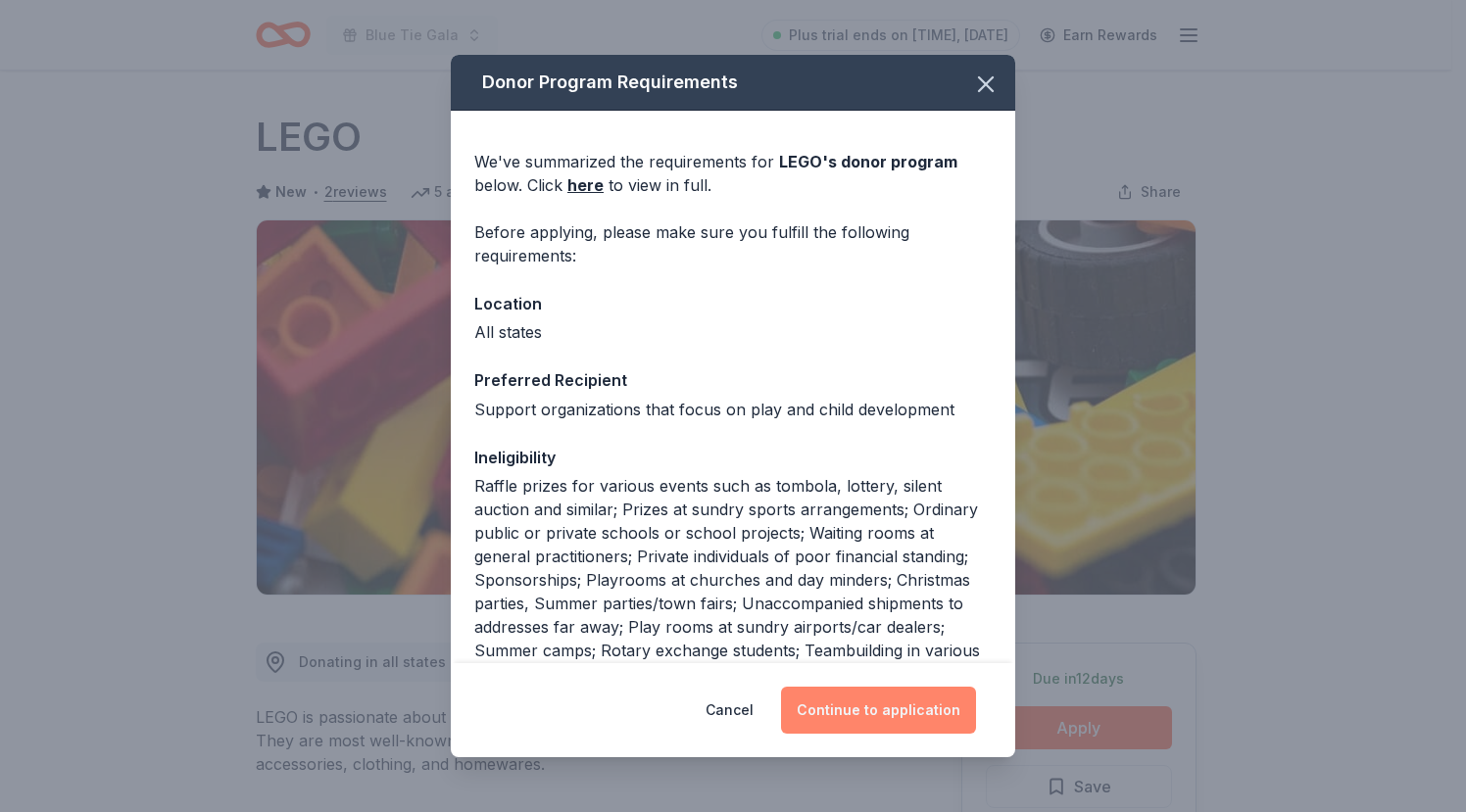 click on "Continue to application" at bounding box center (878, 710) 